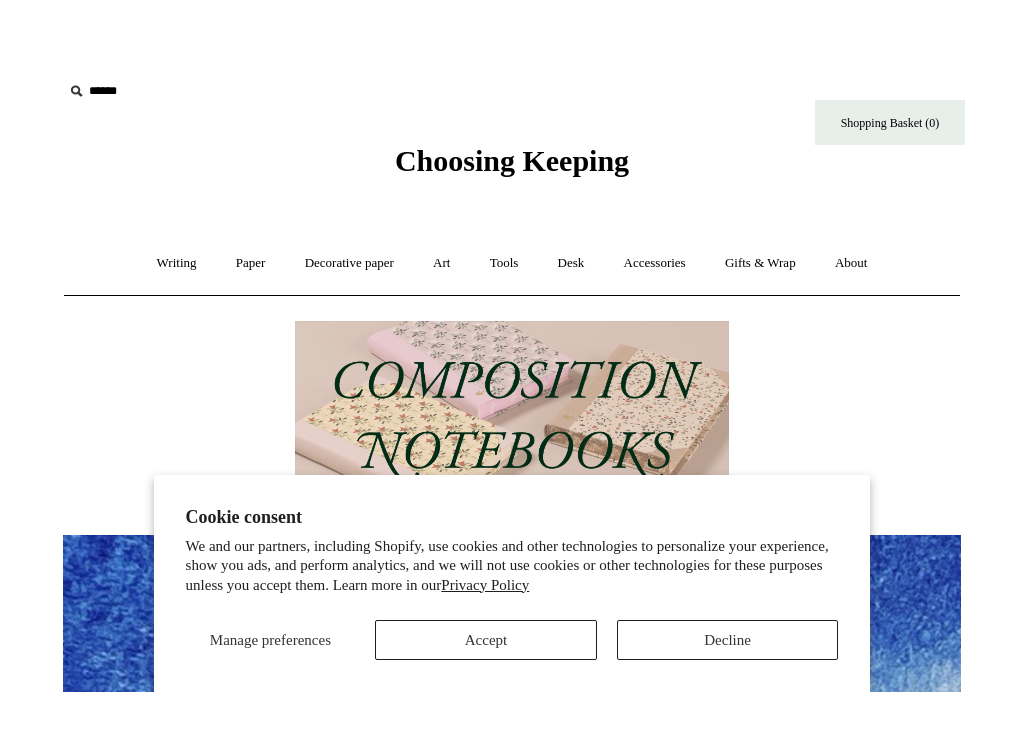 scroll, scrollTop: 0, scrollLeft: 0, axis: both 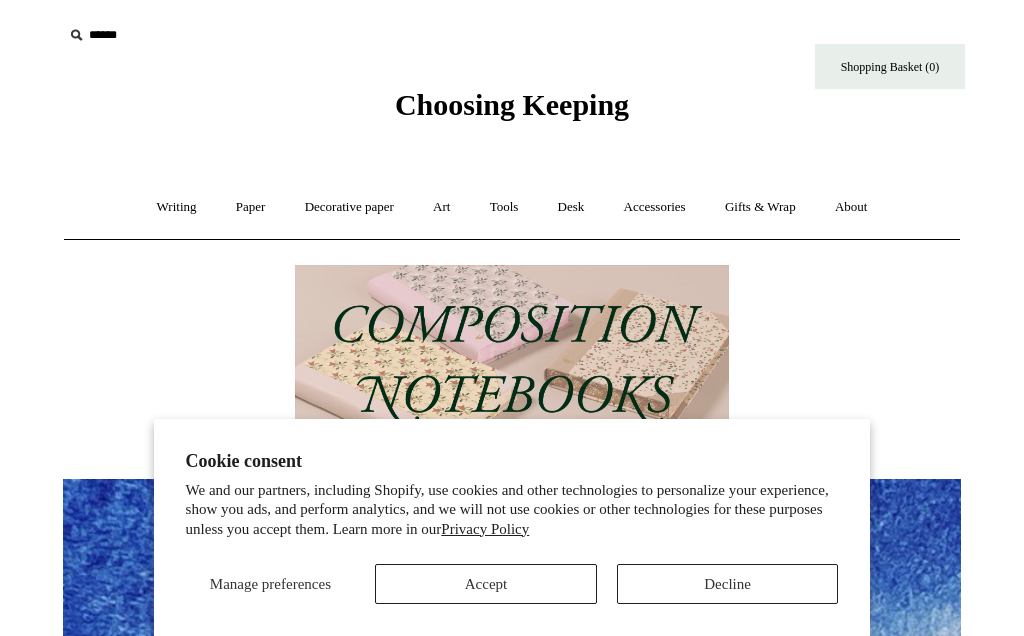click on "Decline" at bounding box center [728, 584] 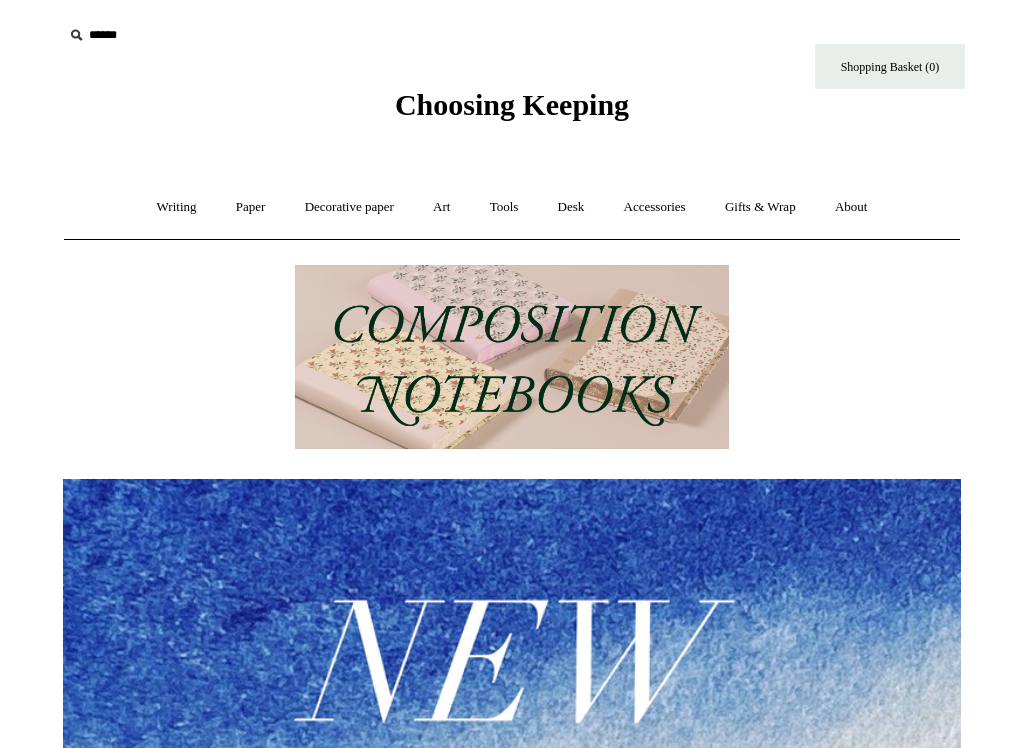 click on "Art +" at bounding box center (441, 207) 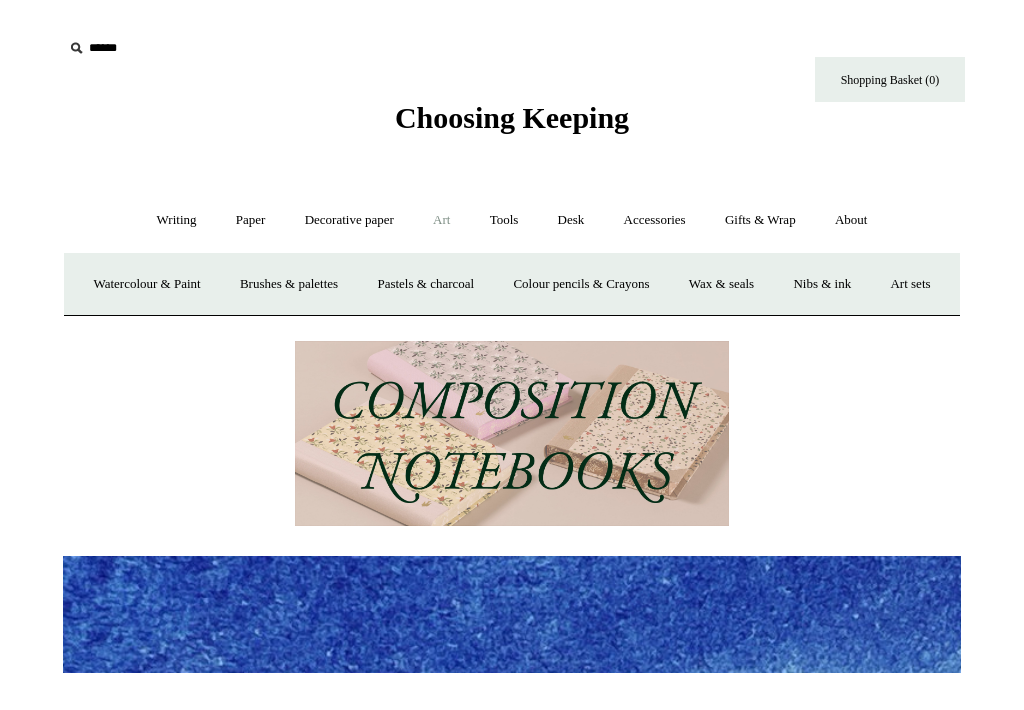 scroll, scrollTop: 20, scrollLeft: 0, axis: vertical 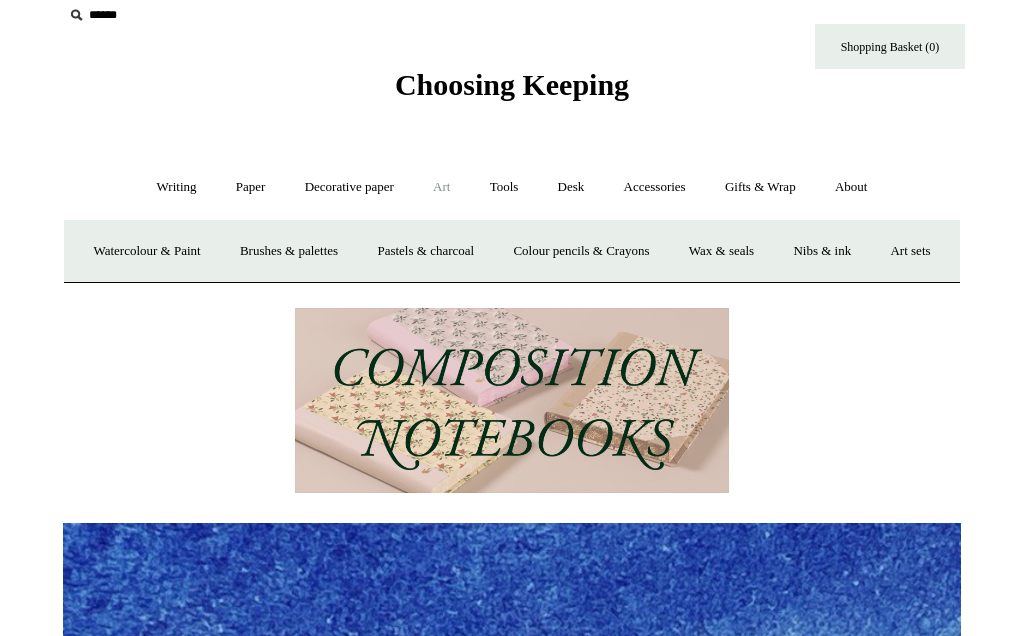 click on "Art -" at bounding box center (441, 187) 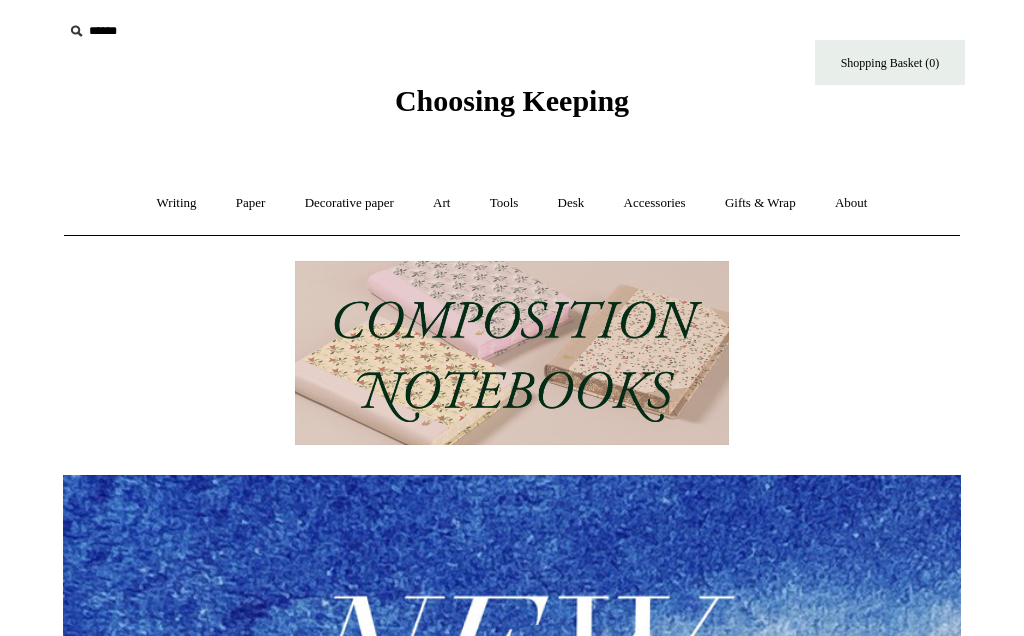 scroll, scrollTop: 0, scrollLeft: 0, axis: both 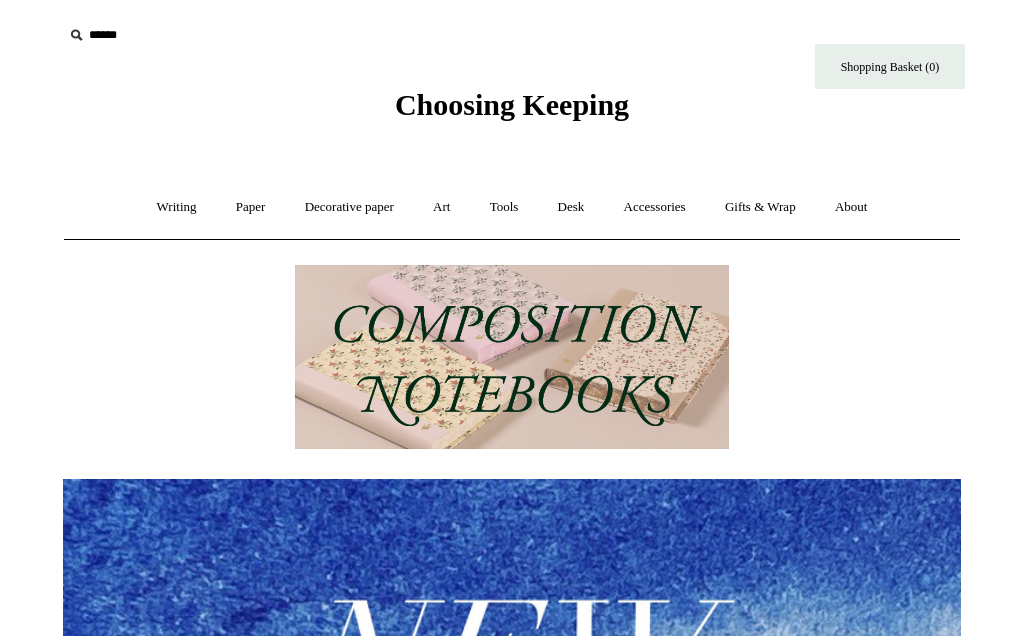 click on "Art +" at bounding box center [441, 207] 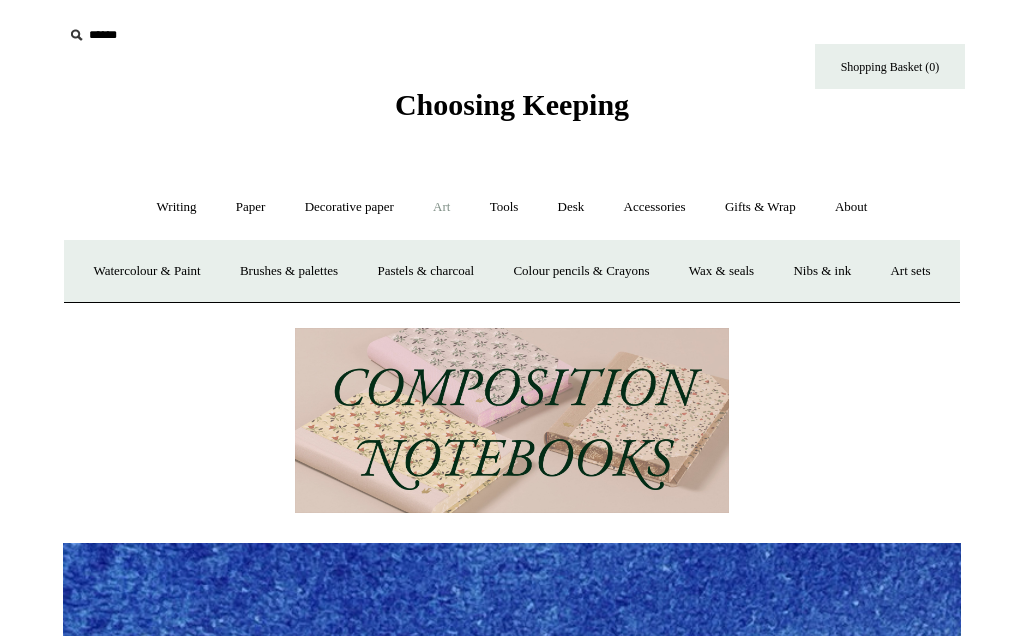 click on "Colour pencils & Crayons" at bounding box center (581, 271) 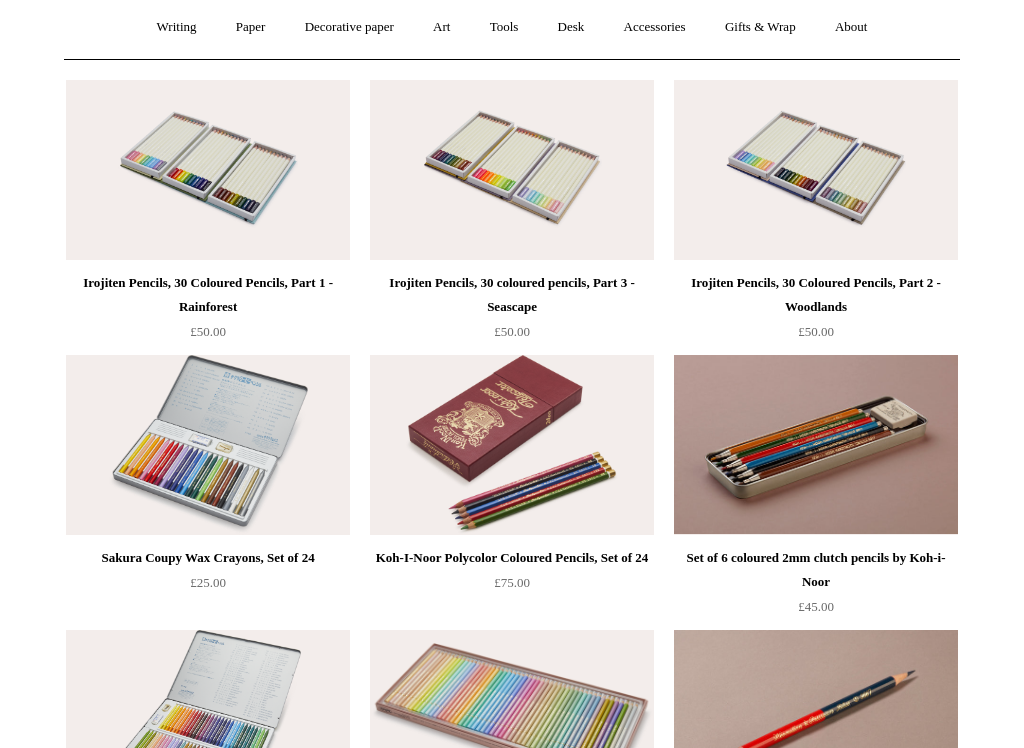 scroll, scrollTop: 179, scrollLeft: 0, axis: vertical 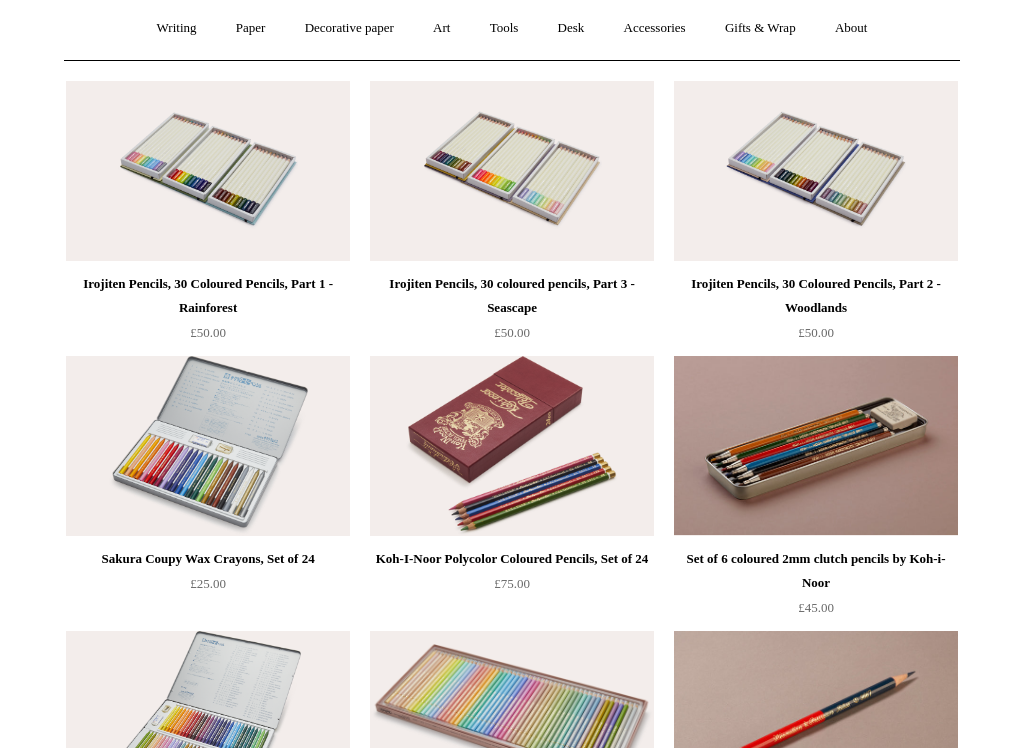 click at bounding box center [816, 171] 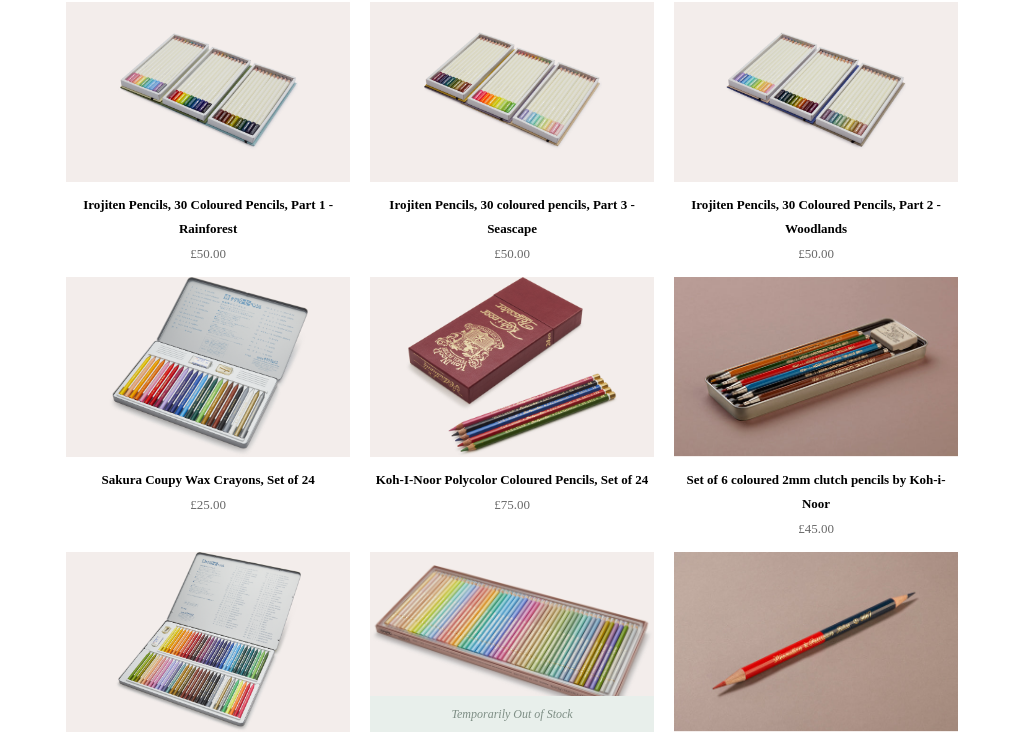 scroll, scrollTop: 260, scrollLeft: 0, axis: vertical 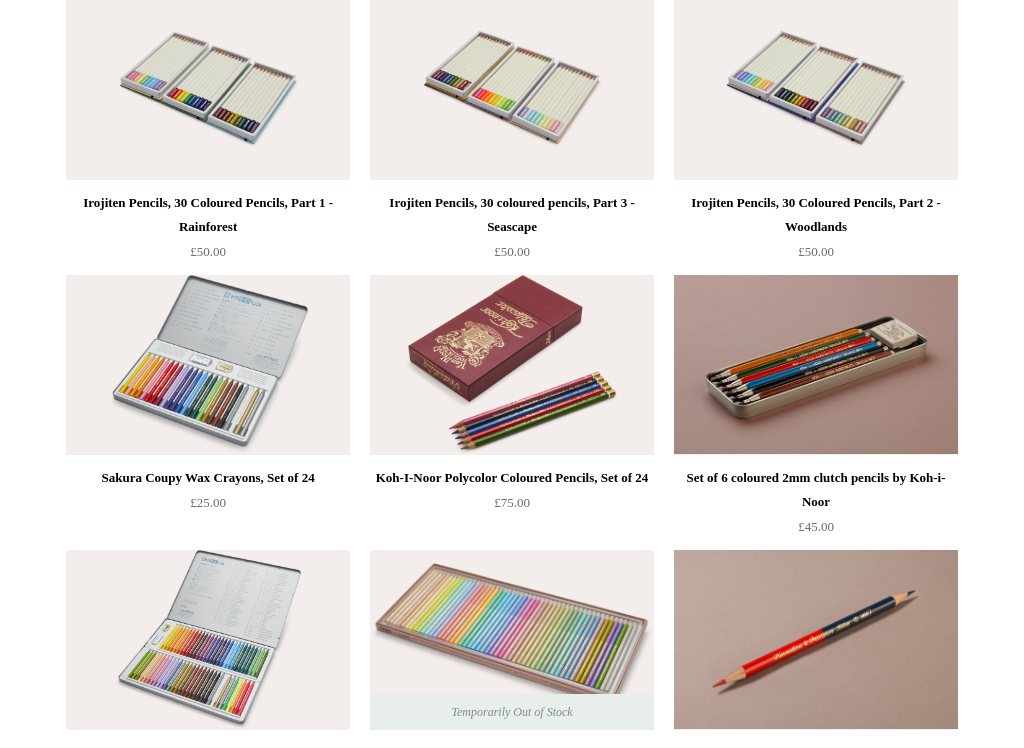 click at bounding box center [512, 365] 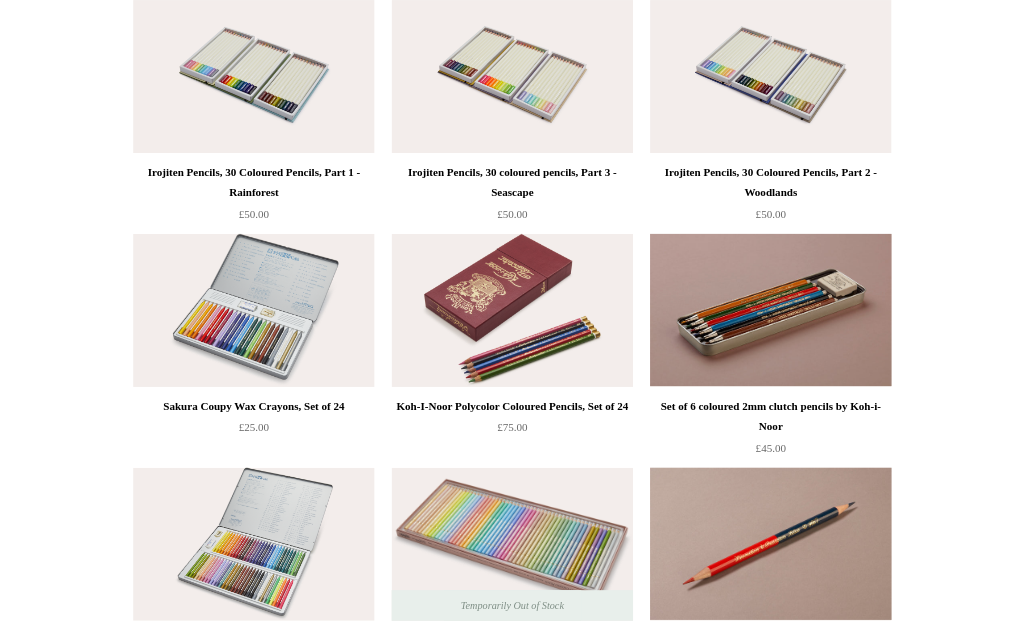 scroll, scrollTop: 316, scrollLeft: 0, axis: vertical 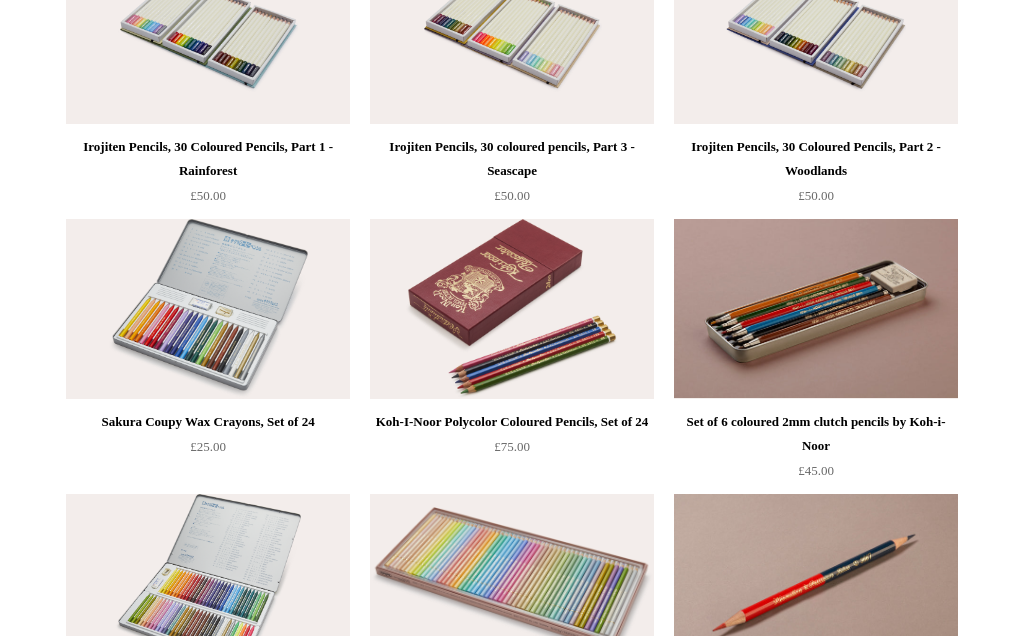 click on "Accessories +" at bounding box center [655, -109] 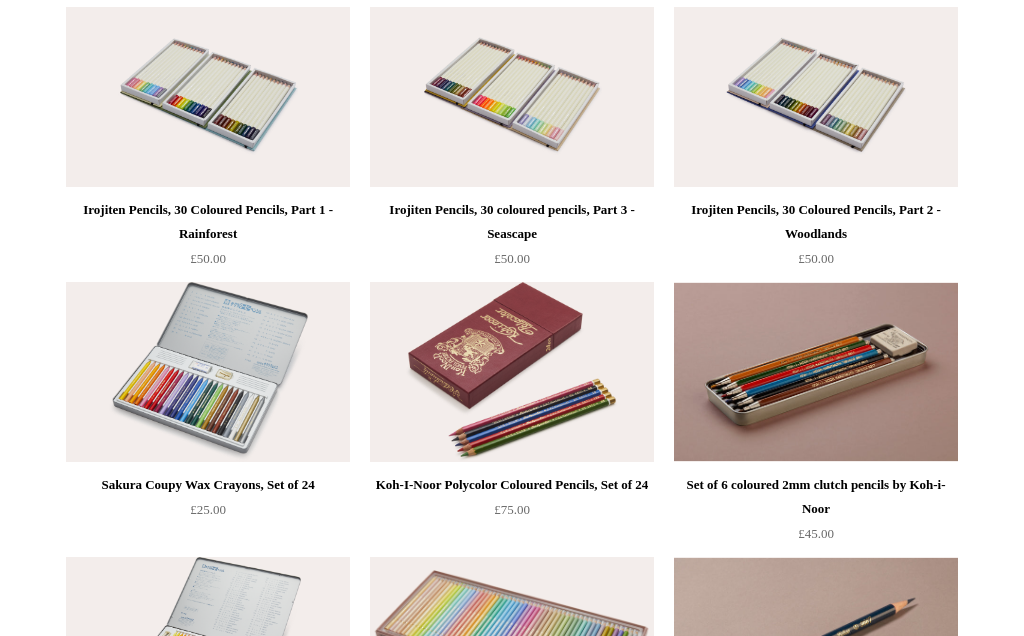 click on "Accessories -" at bounding box center [655, -109] 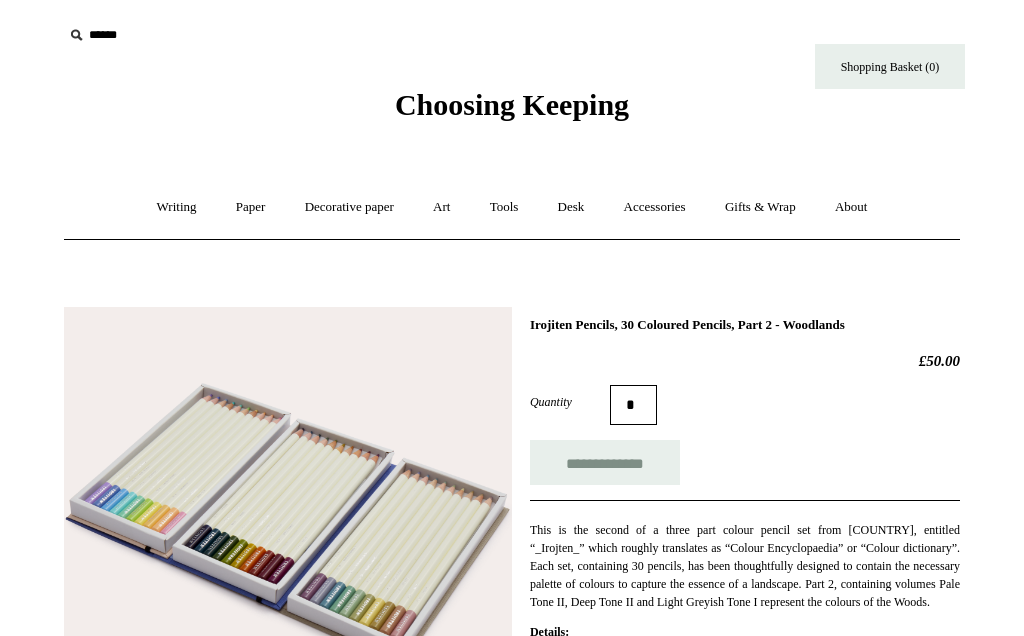 scroll, scrollTop: 0, scrollLeft: 0, axis: both 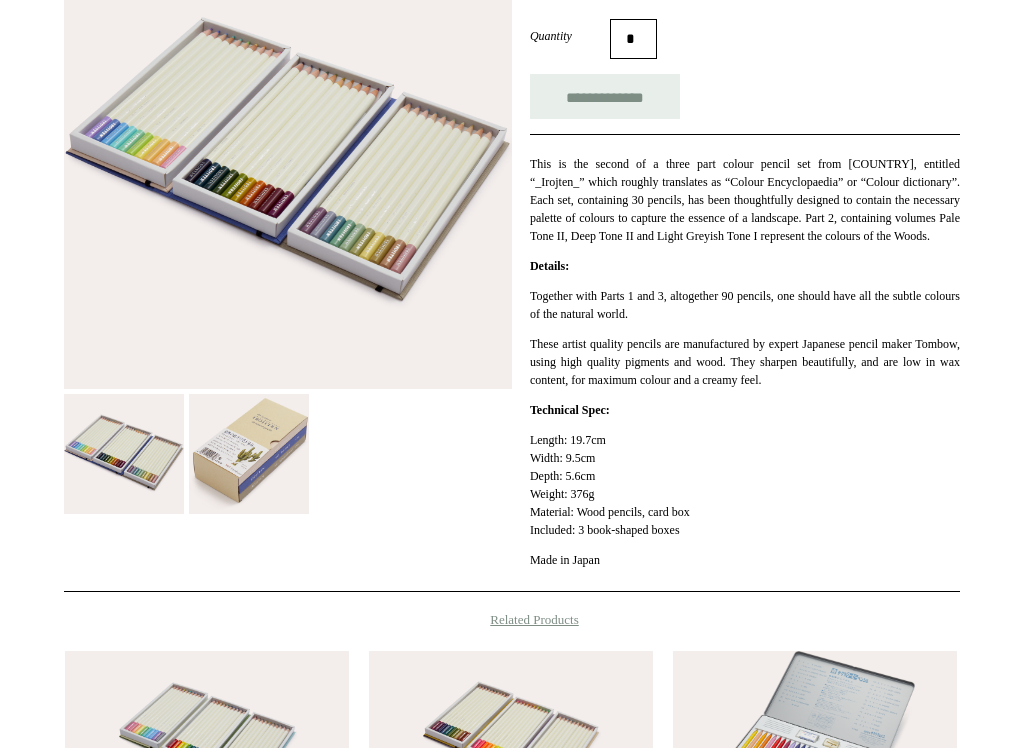 click at bounding box center [249, 455] 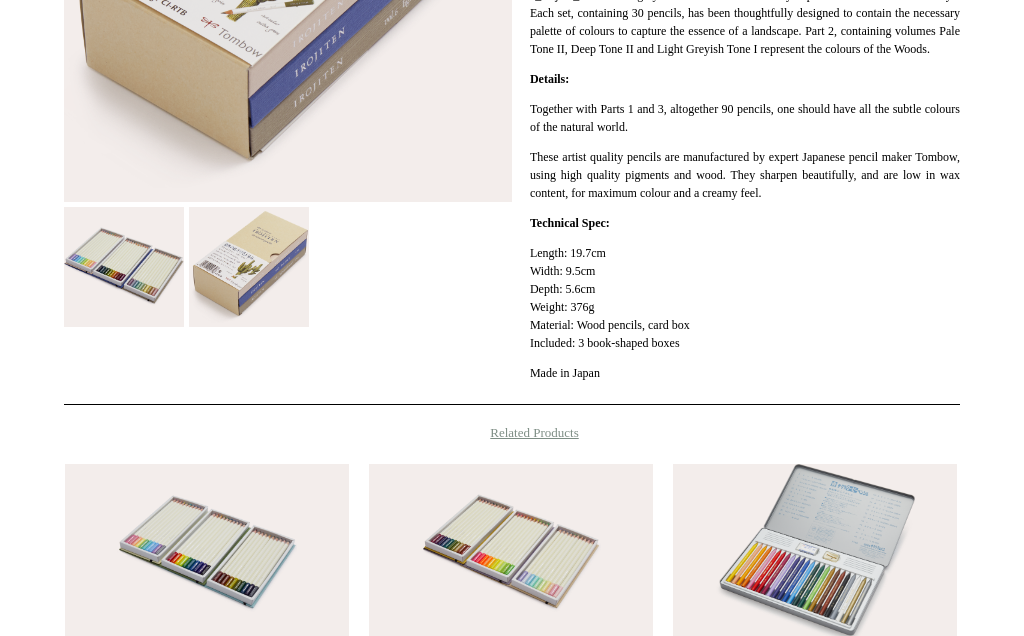scroll, scrollTop: 535, scrollLeft: 0, axis: vertical 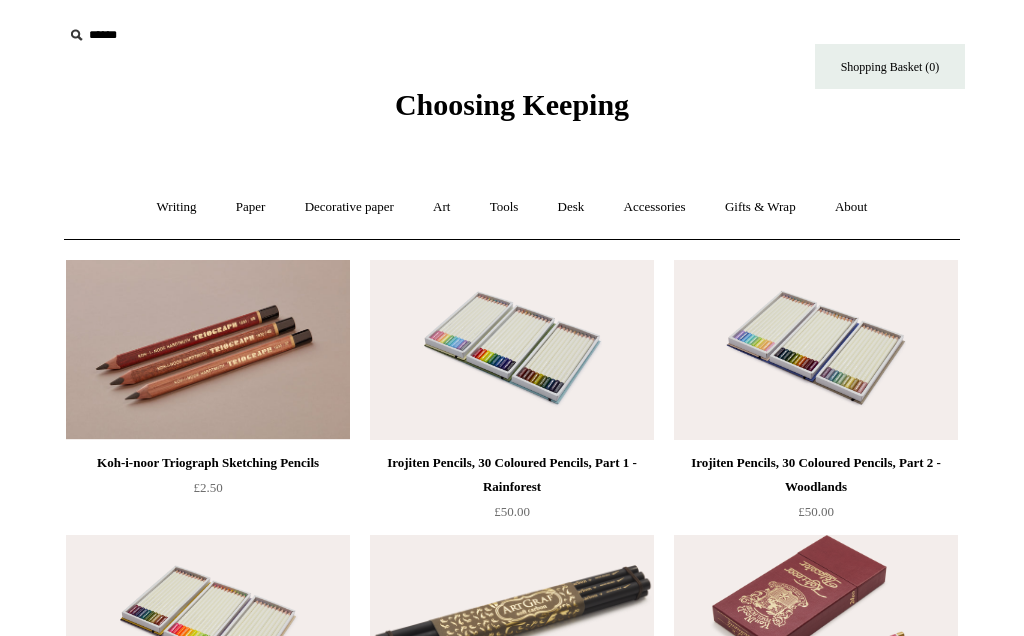 click on "Tools +" at bounding box center [504, 207] 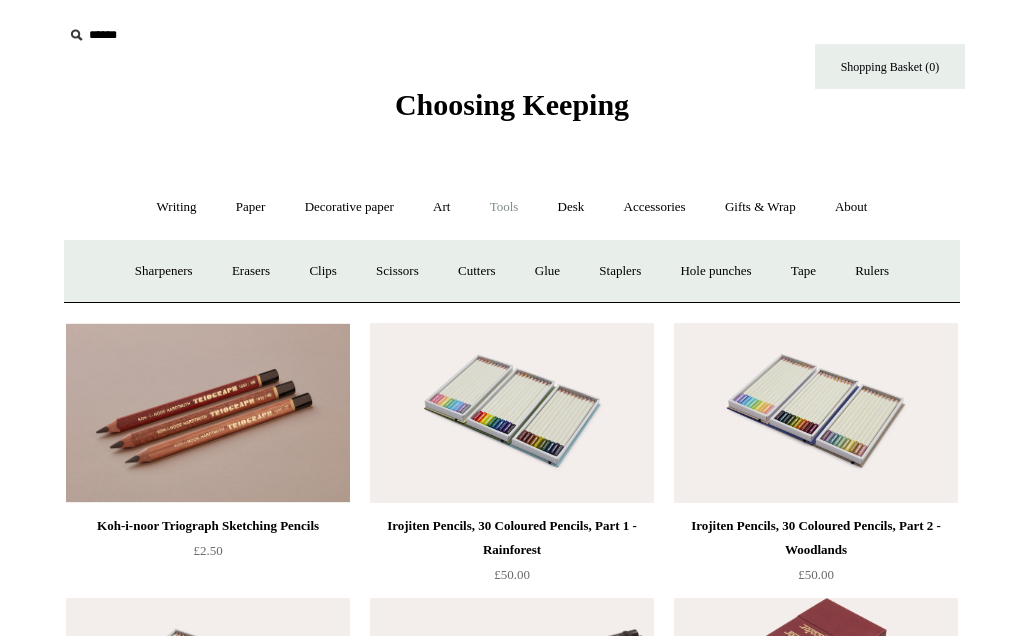 click on "Scissors" at bounding box center (397, 271) 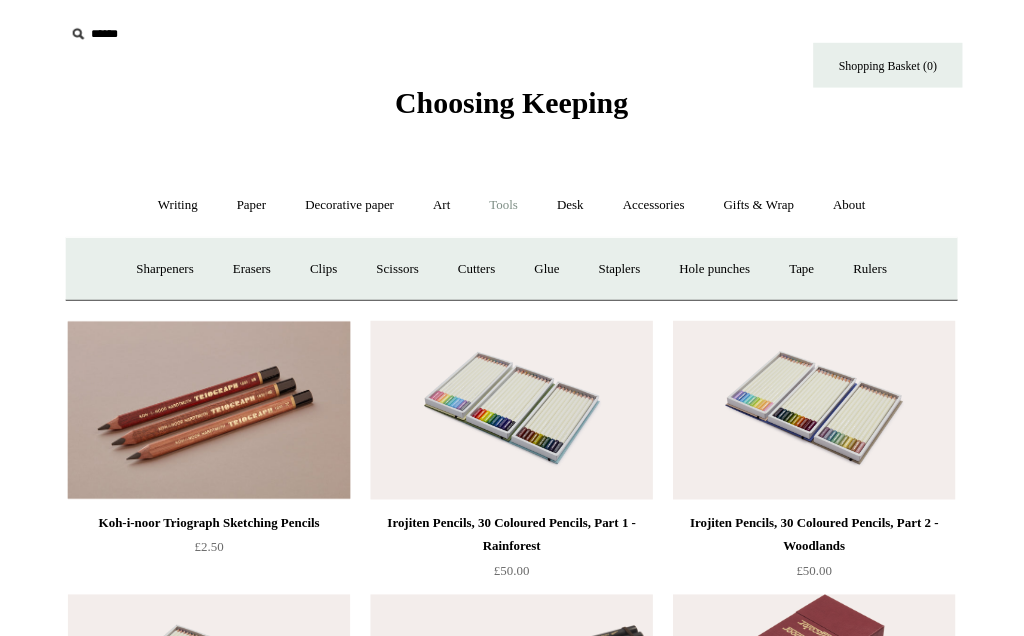 scroll, scrollTop: 6, scrollLeft: 0, axis: vertical 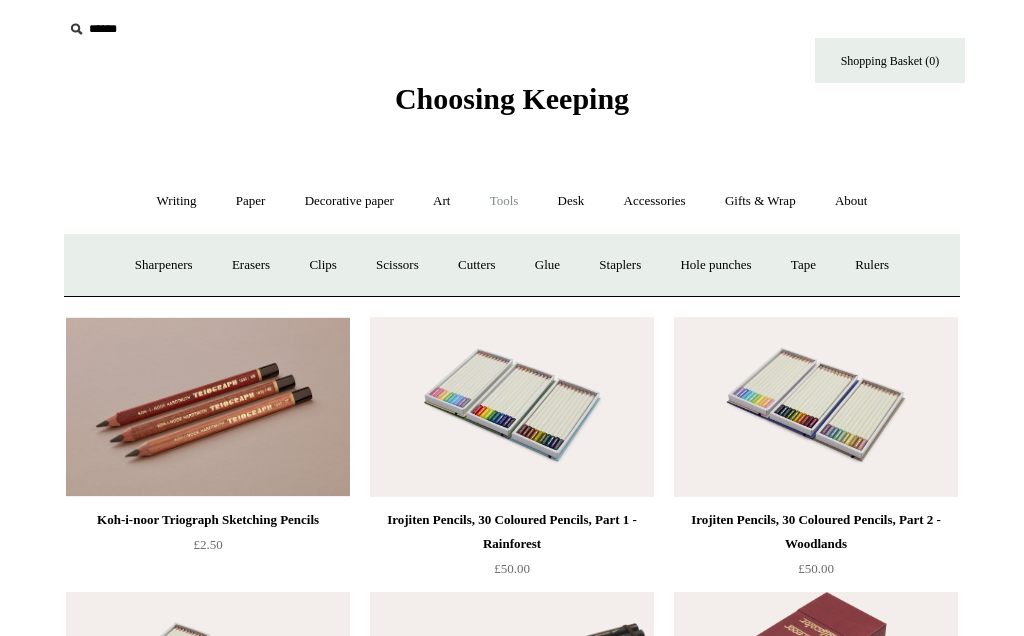 click on "Rulers" at bounding box center [872, 265] 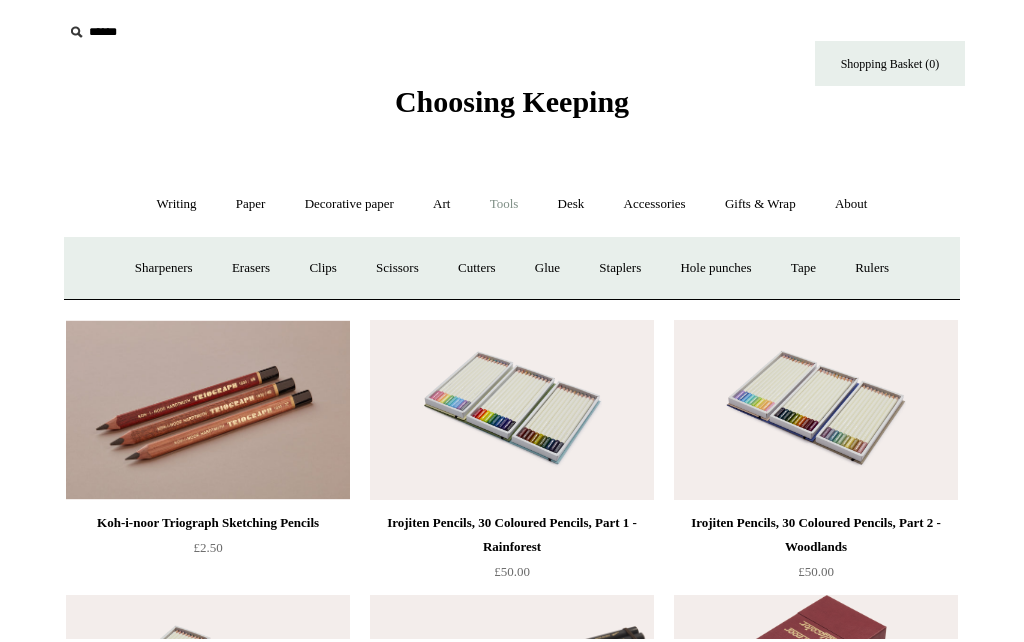 scroll, scrollTop: 6, scrollLeft: 0, axis: vertical 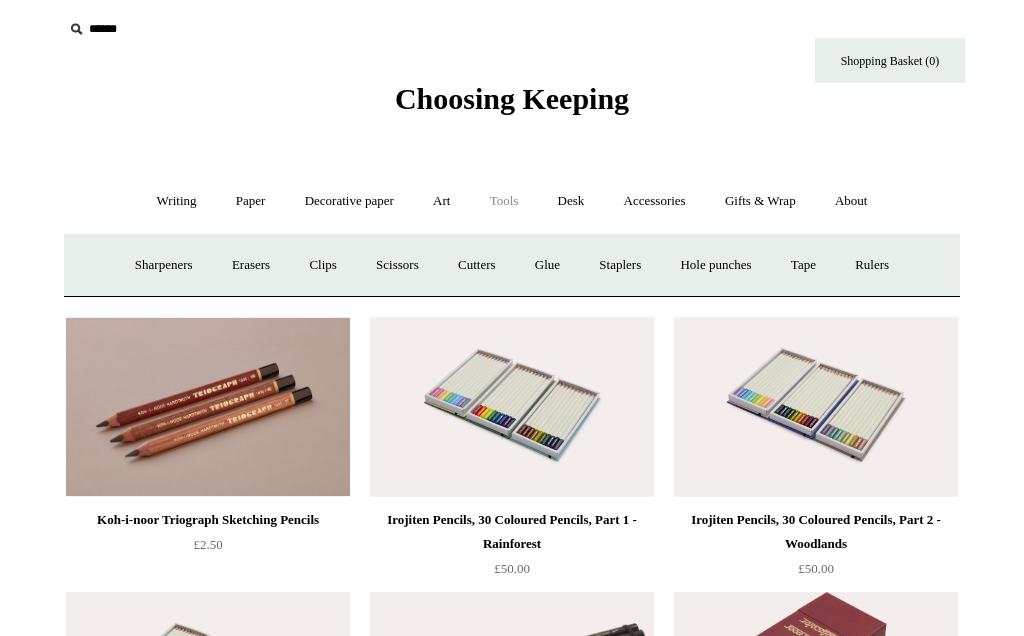 click at bounding box center [186, 29] 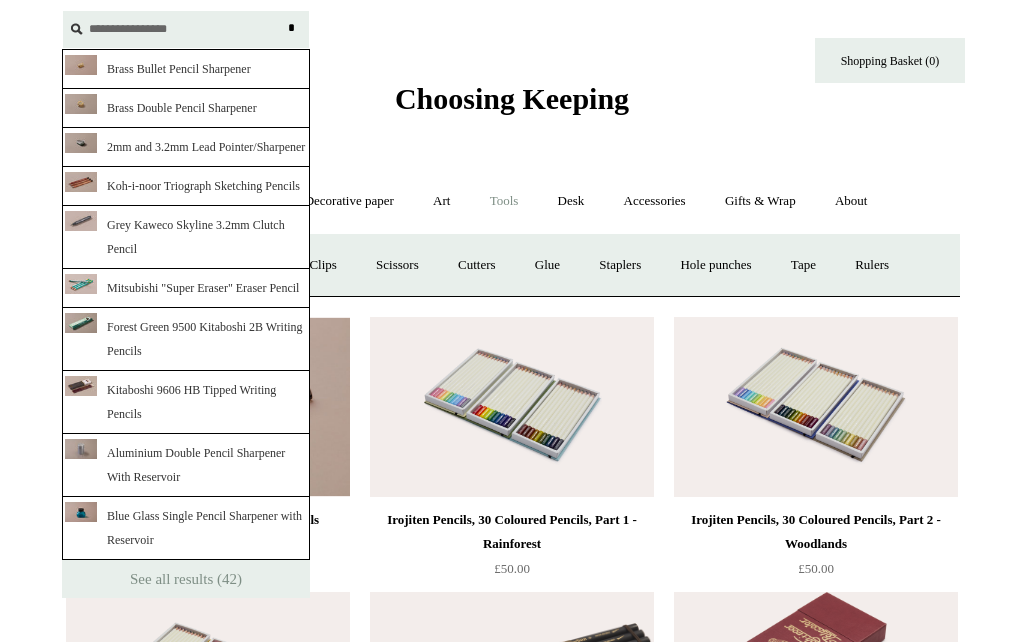 type on "**********" 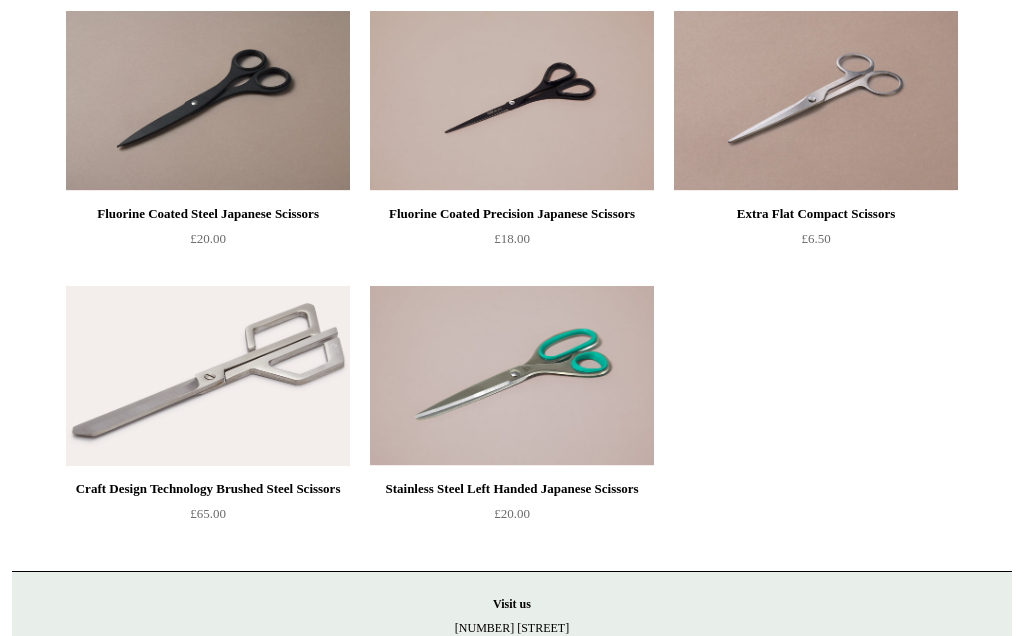 scroll, scrollTop: 1056, scrollLeft: 0, axis: vertical 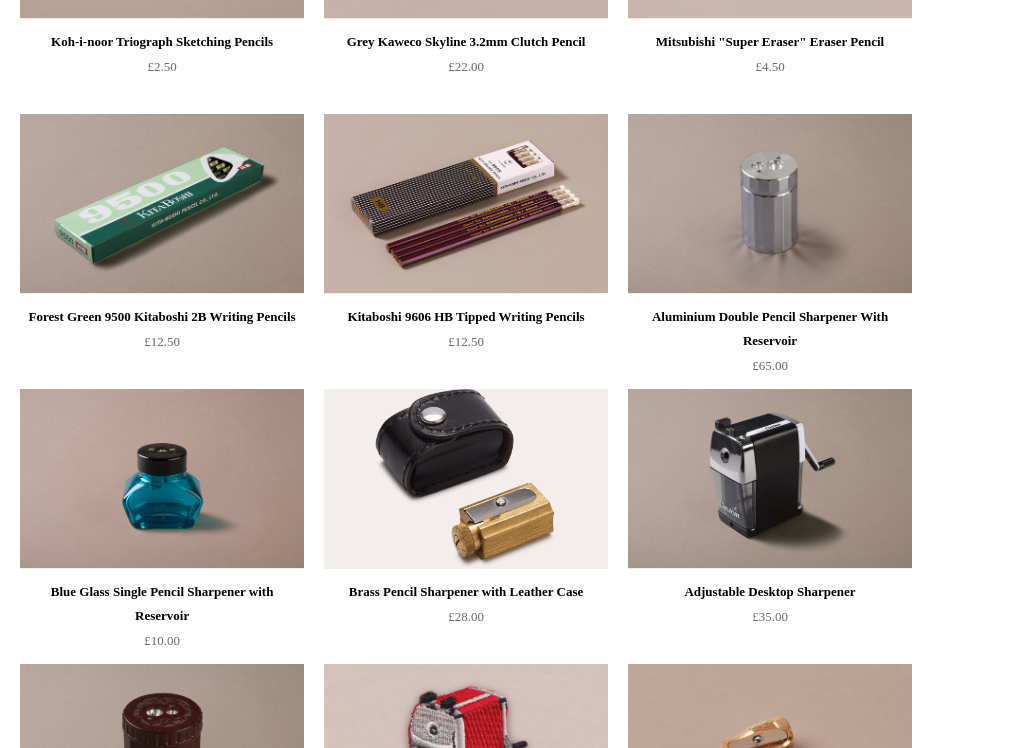 click on "Aluminium Double Pencil Sharpener With Reservoir
£65.00" at bounding box center (770, 341) 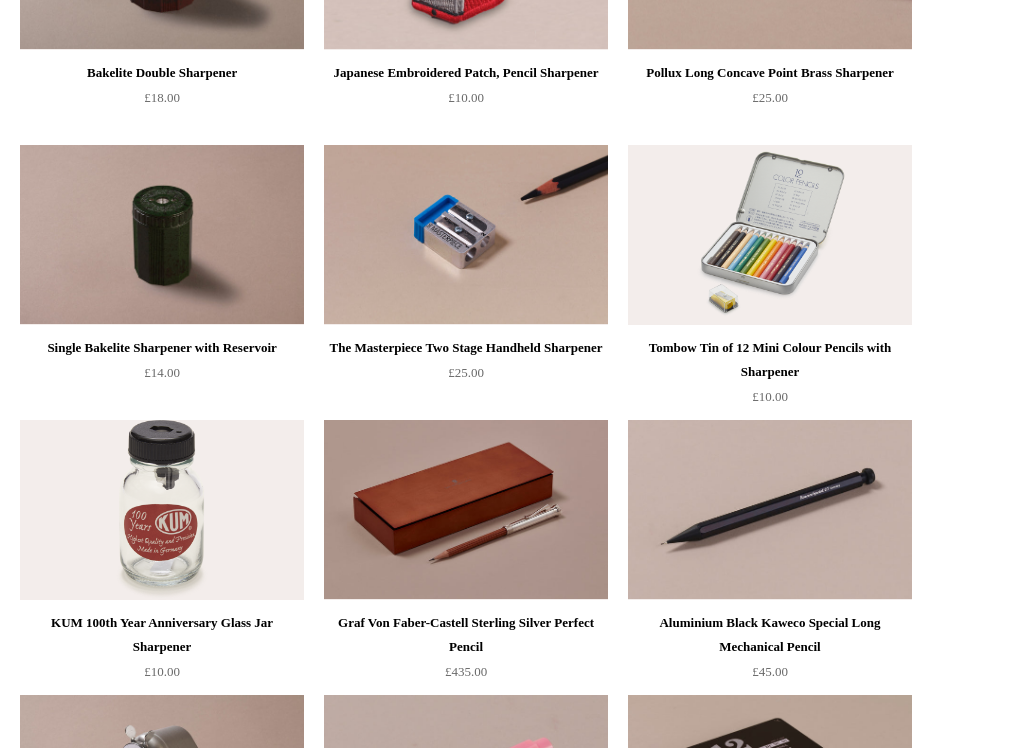 scroll, scrollTop: 1651, scrollLeft: 0, axis: vertical 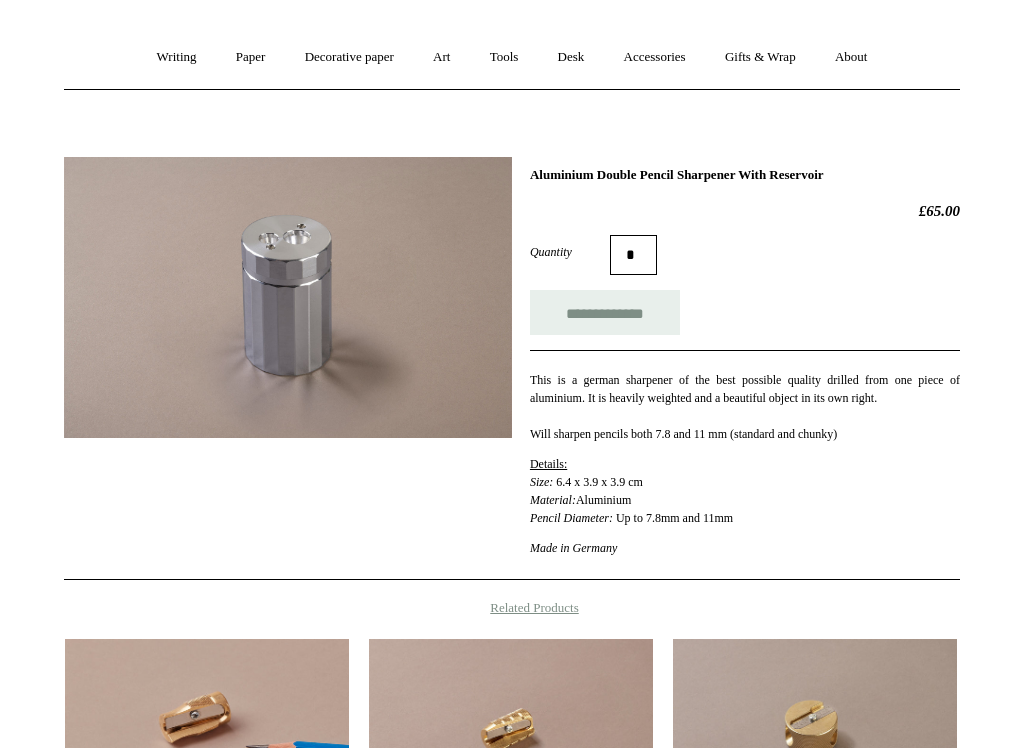 click at bounding box center (288, 298) 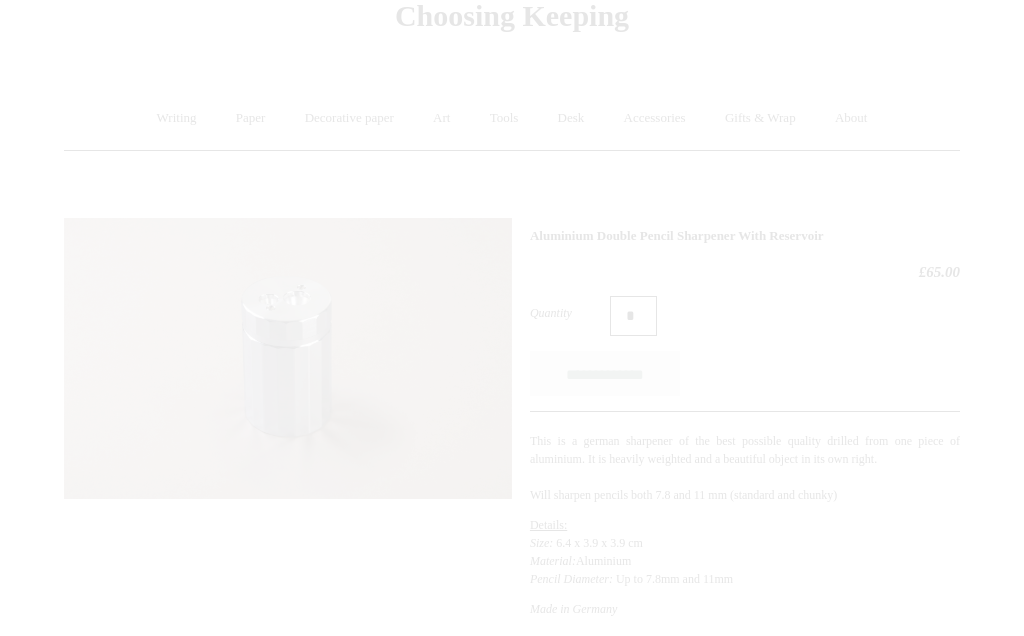 scroll, scrollTop: 0, scrollLeft: 0, axis: both 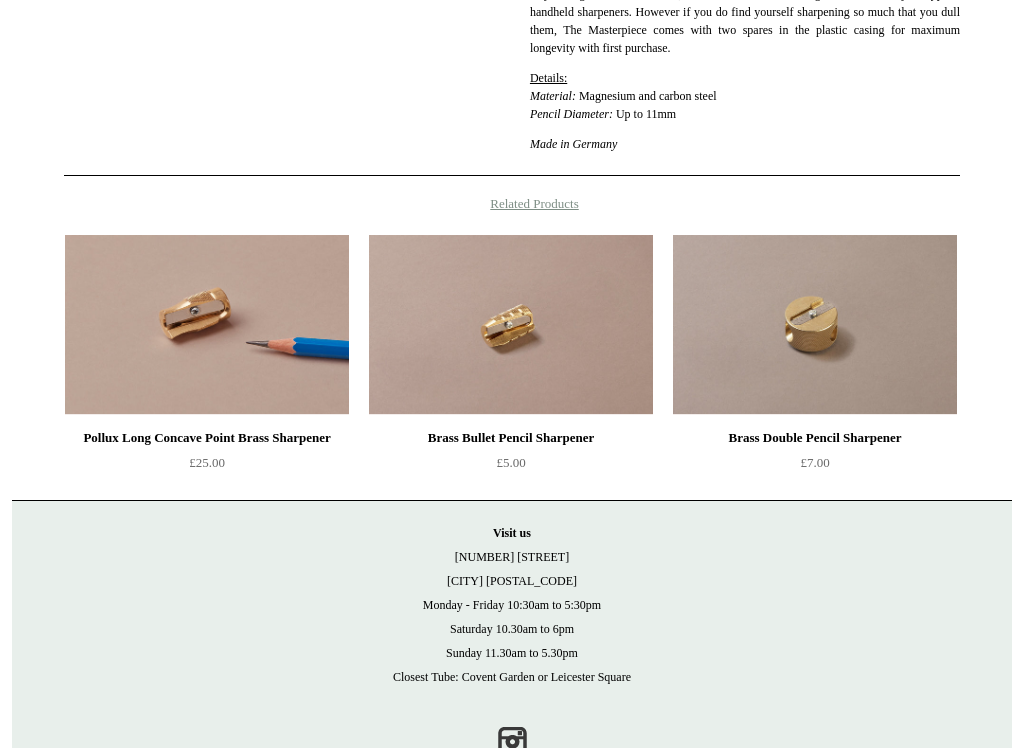 click on "Pollux Long Concave Point Brass Sharpener" at bounding box center [207, 438] 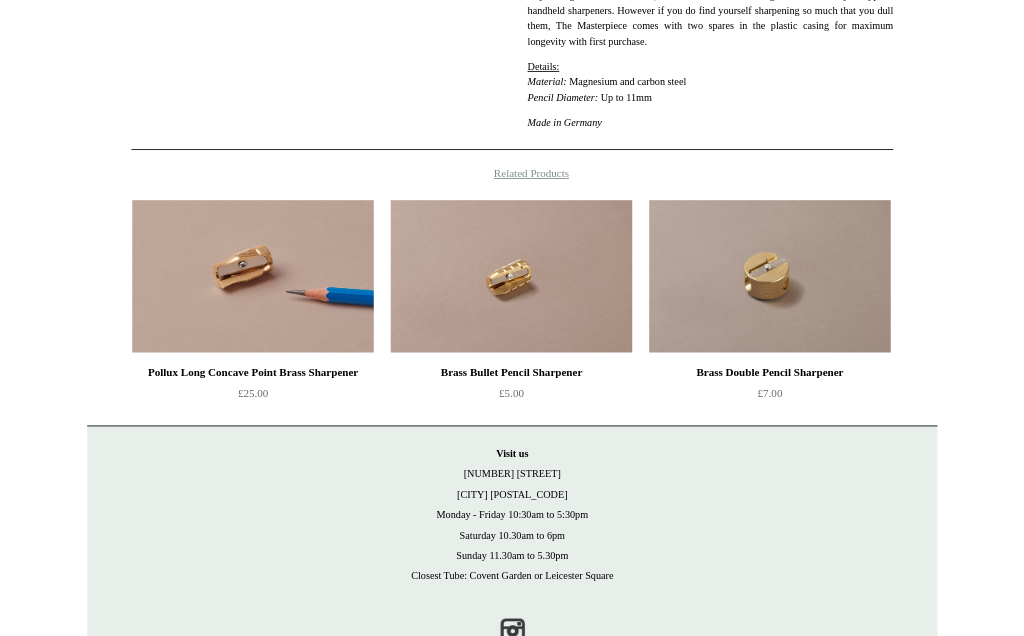 scroll, scrollTop: 748, scrollLeft: 0, axis: vertical 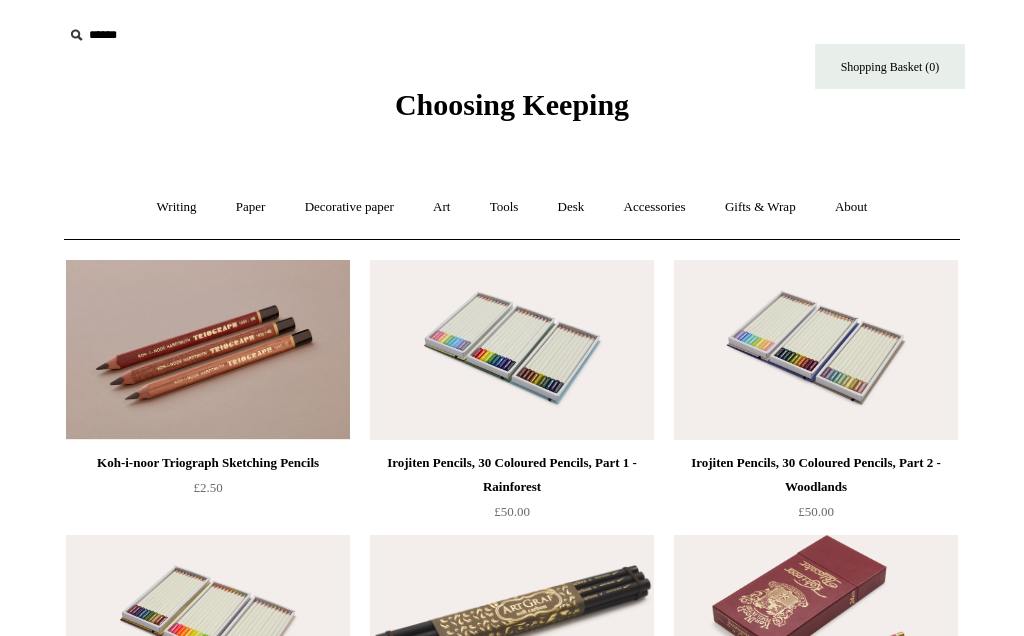 click on "Desk +" at bounding box center (571, 207) 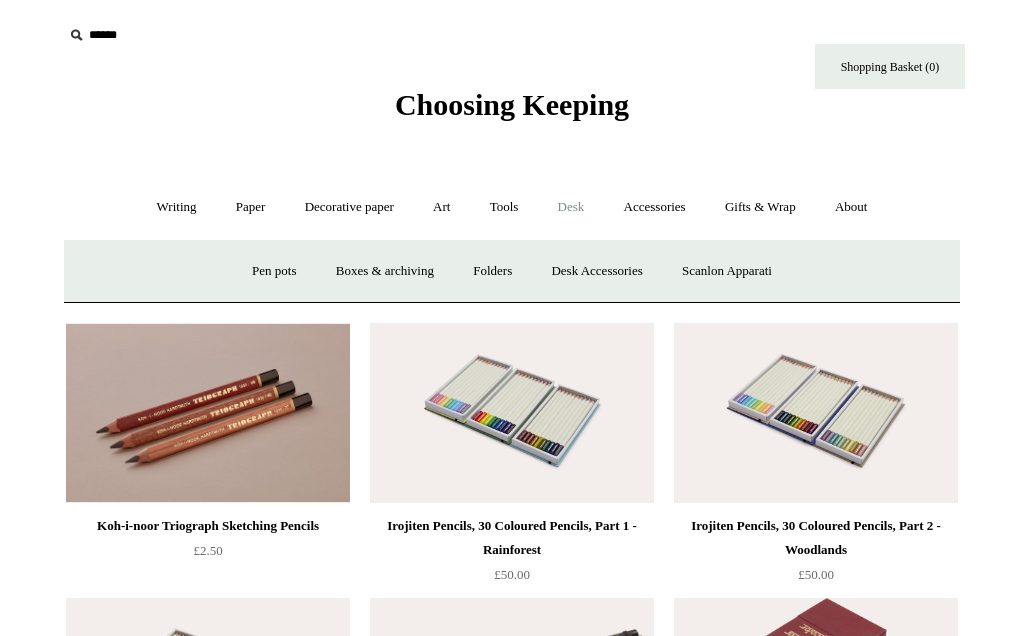 click on "Pen pots" at bounding box center (274, 271) 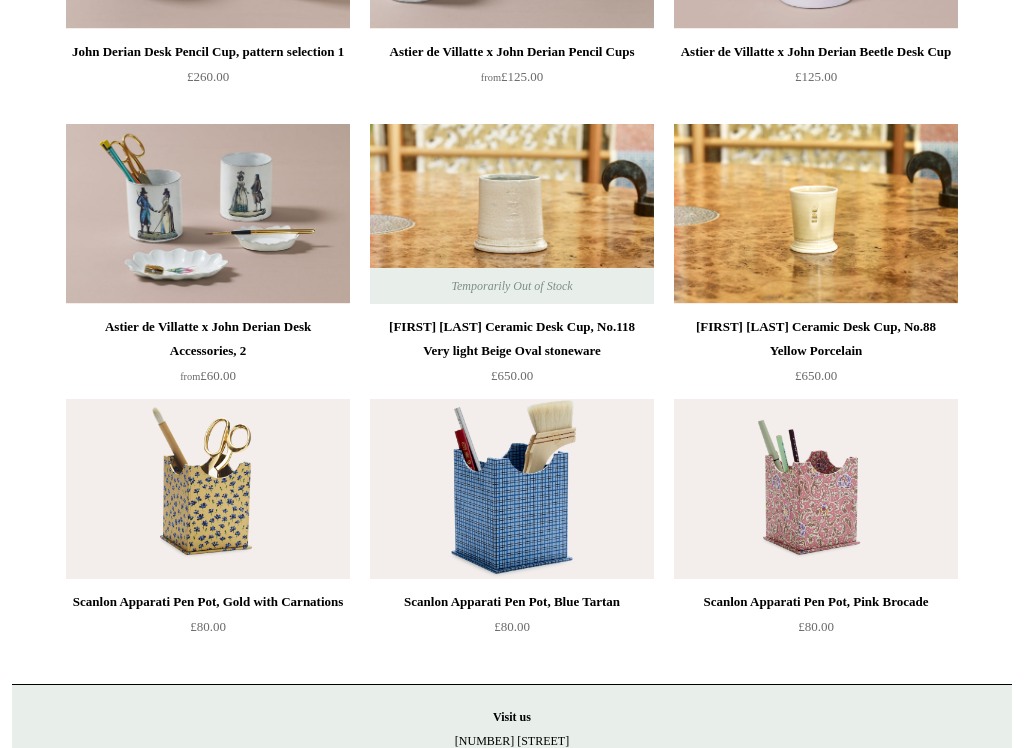 scroll, scrollTop: 1783, scrollLeft: 0, axis: vertical 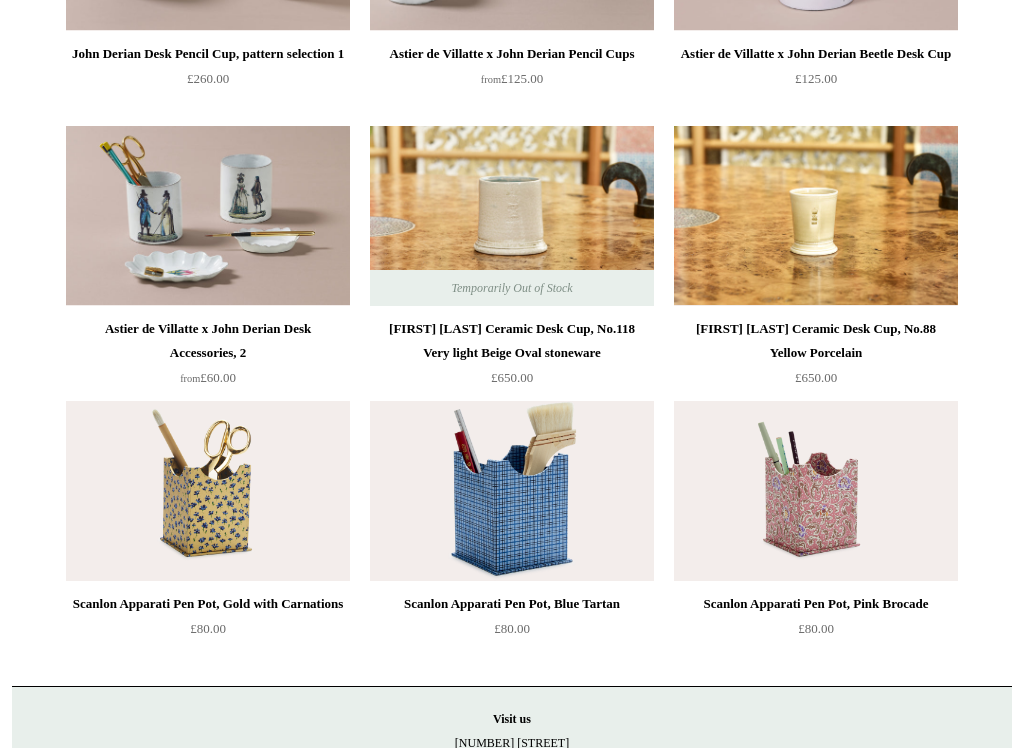 click on "[FIRST] [LAST] Ceramic Desk Cup, No.88 Yellow Porcelain" at bounding box center (816, 342) 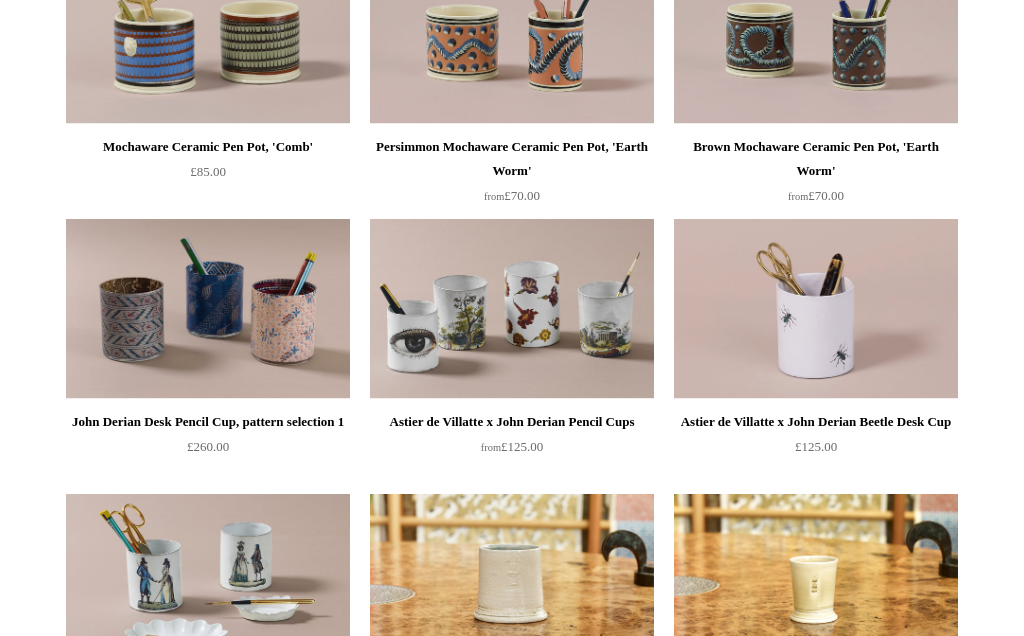 scroll, scrollTop: 1414, scrollLeft: 0, axis: vertical 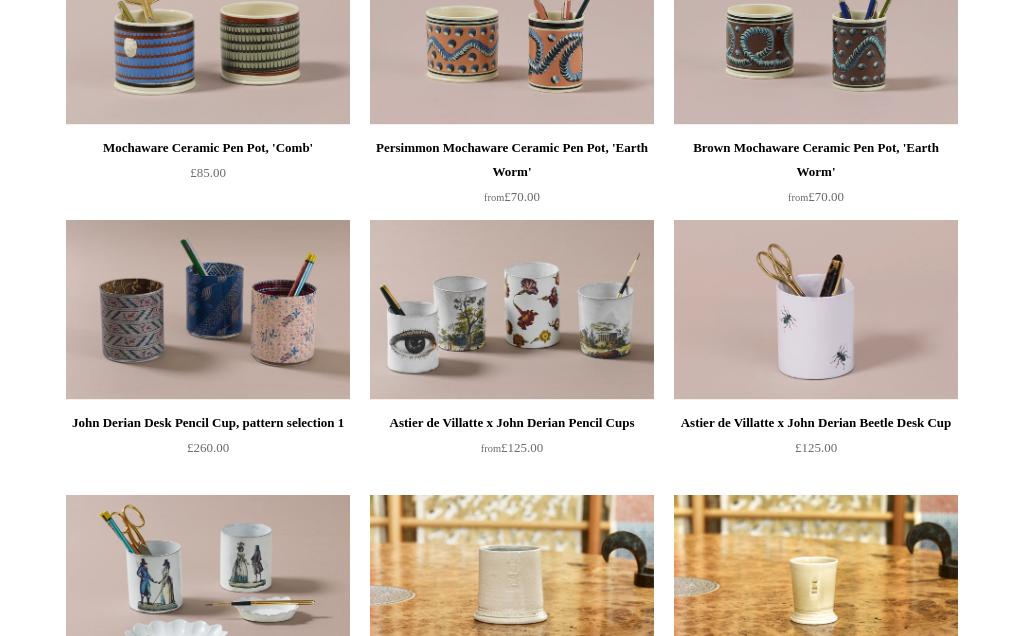 click on "John Derian Desk Pencil Cup, pattern selection 1" at bounding box center [208, 424] 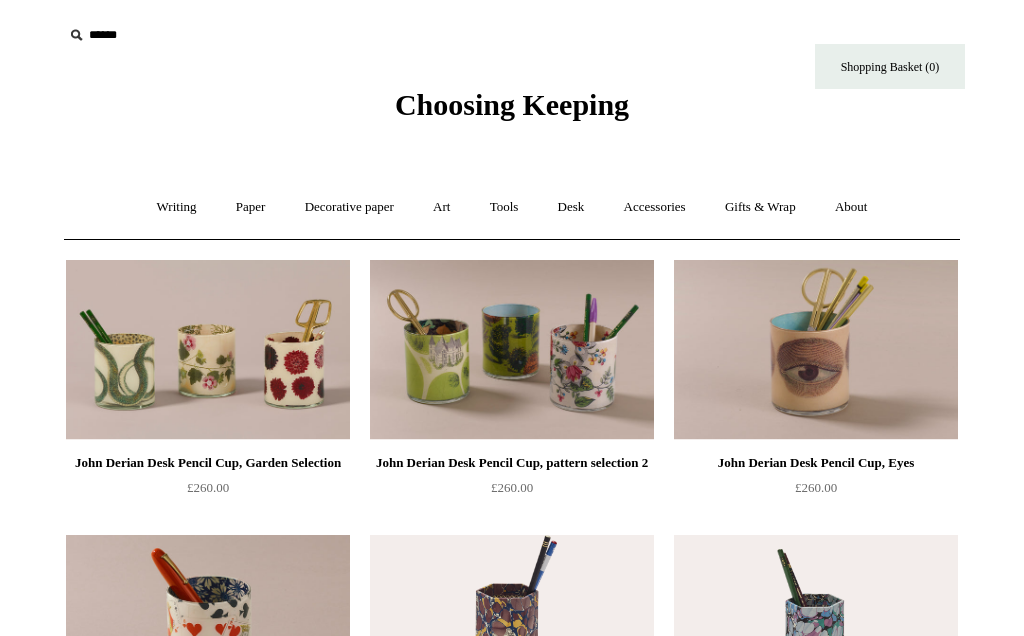 scroll, scrollTop: 1415, scrollLeft: 0, axis: vertical 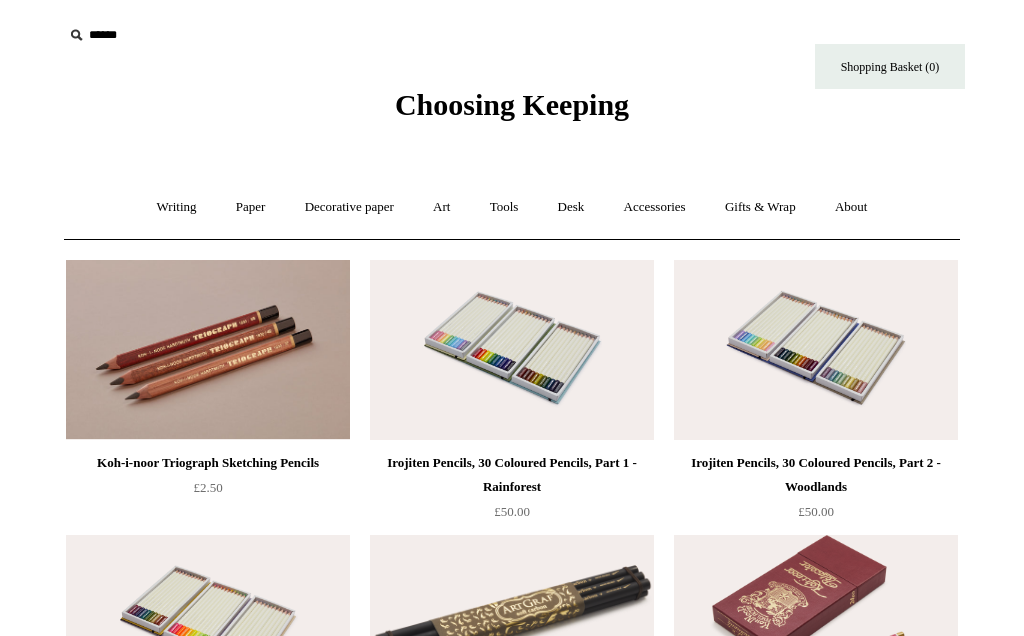 click on "Tools +" at bounding box center [504, 207] 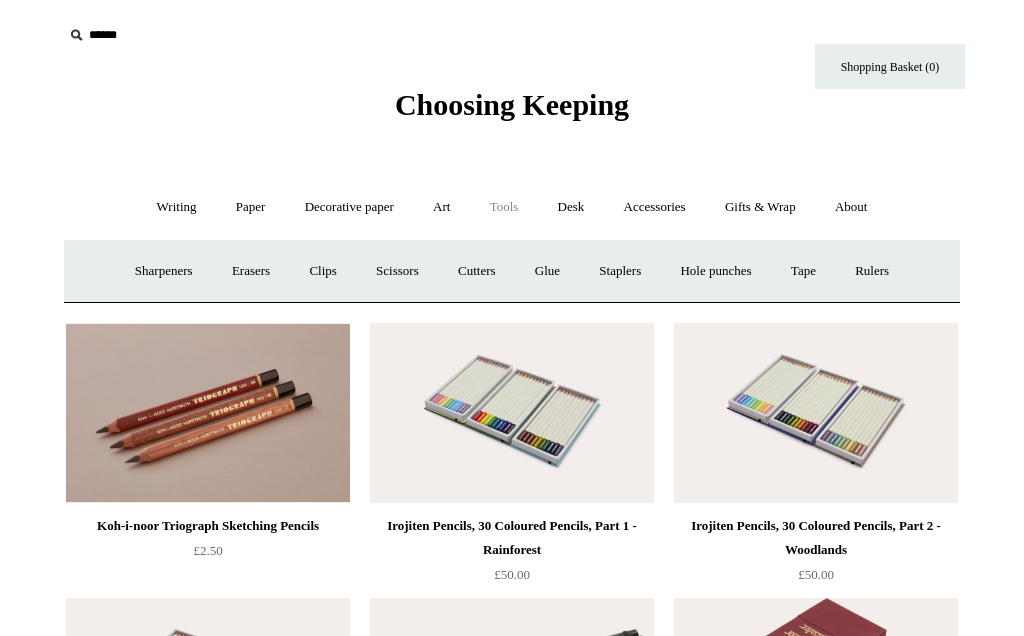 click on "Tape +" at bounding box center (803, 271) 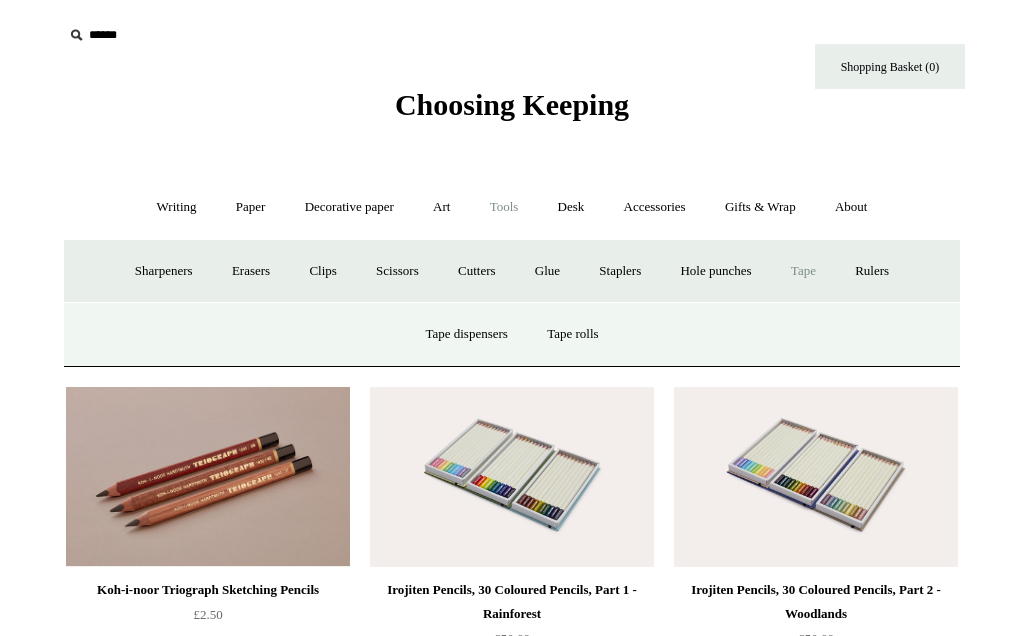 click on "Tape -" at bounding box center (803, 271) 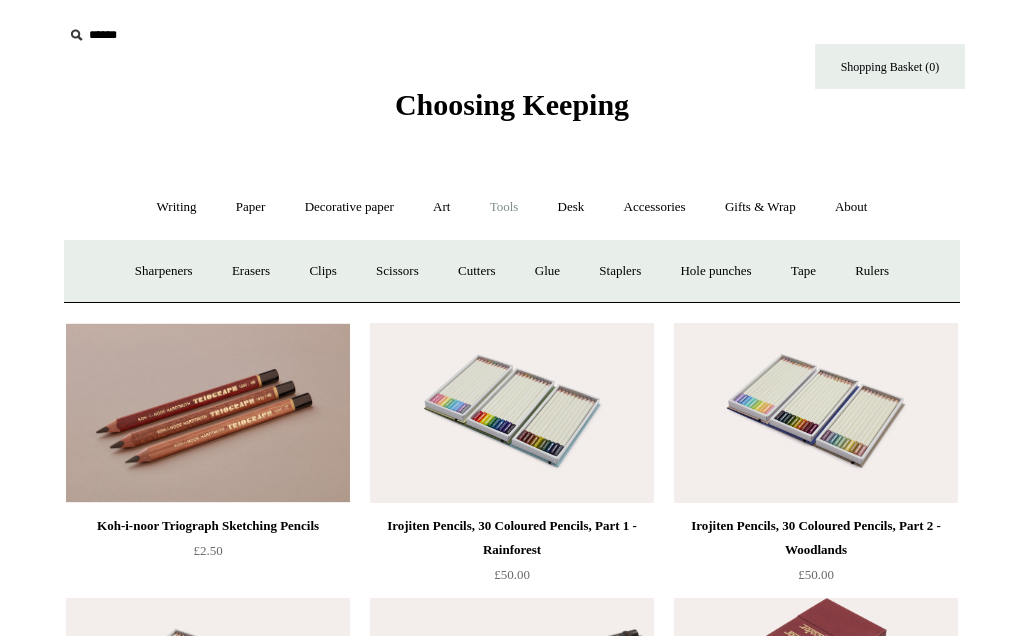 click on "Tape +" at bounding box center [803, 271] 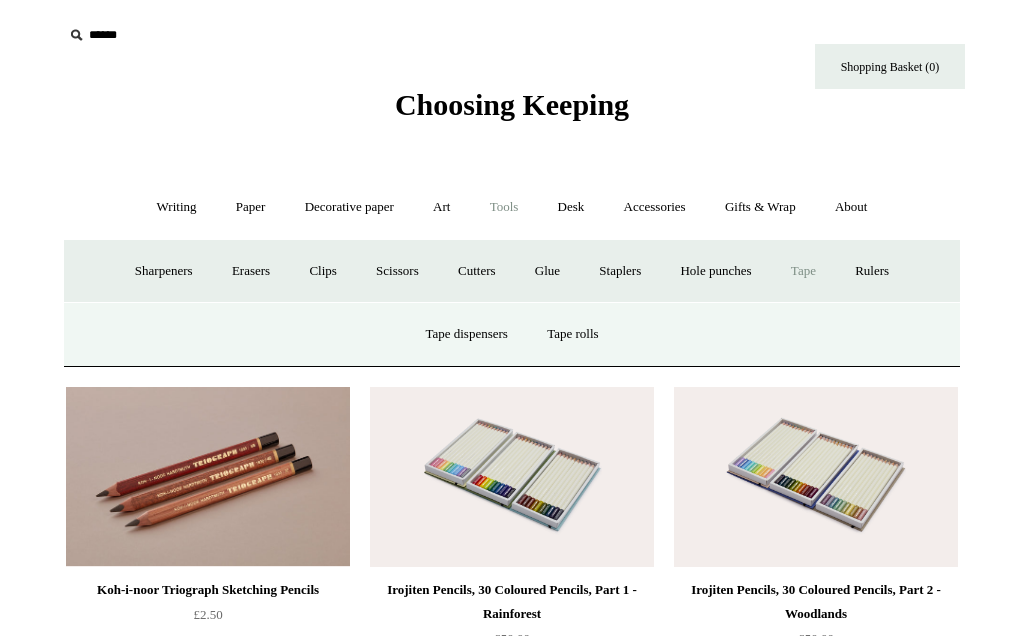 click on "Tape dispensers" at bounding box center (466, 334) 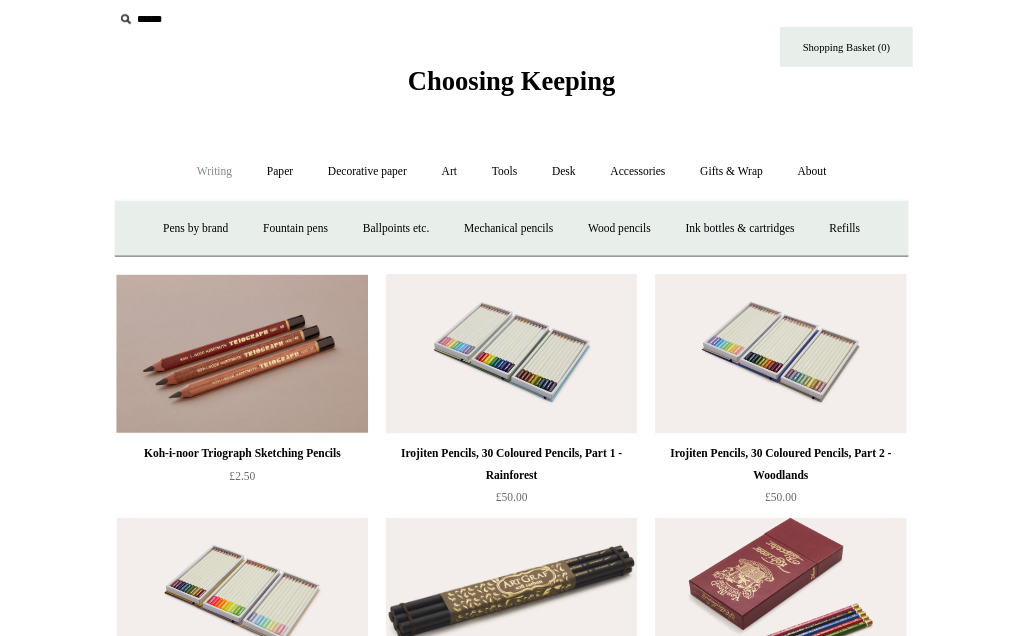 scroll, scrollTop: 0, scrollLeft: 0, axis: both 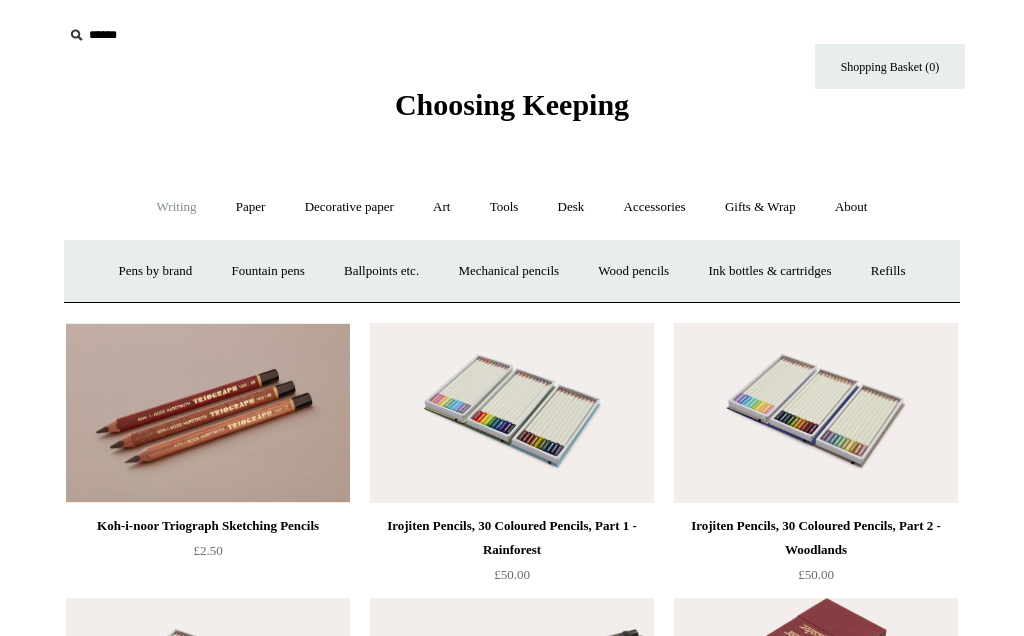 click on "Refills +" at bounding box center [888, 271] 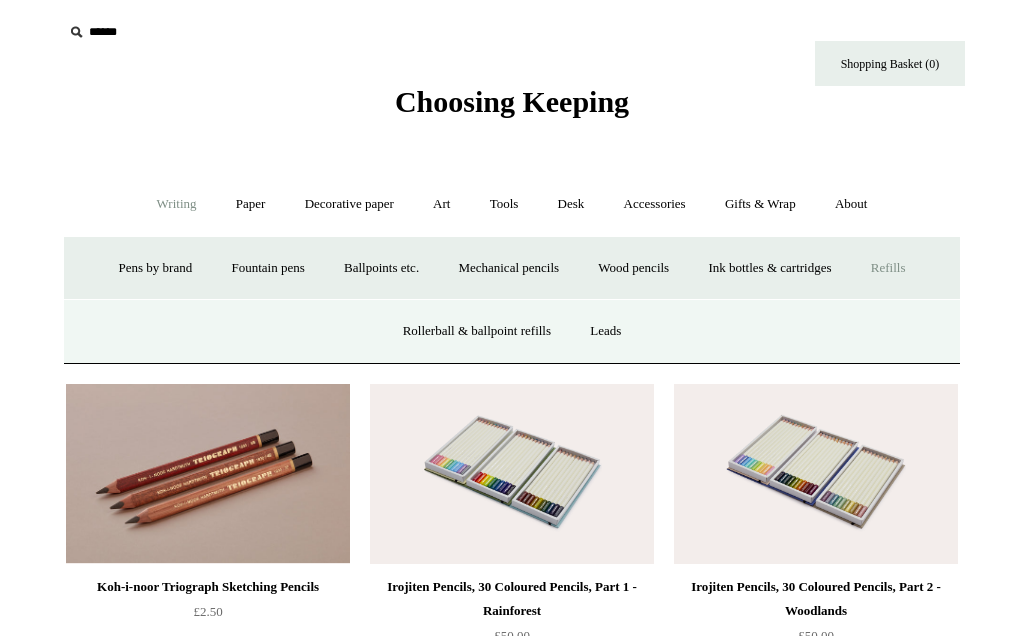 scroll, scrollTop: 0, scrollLeft: 0, axis: both 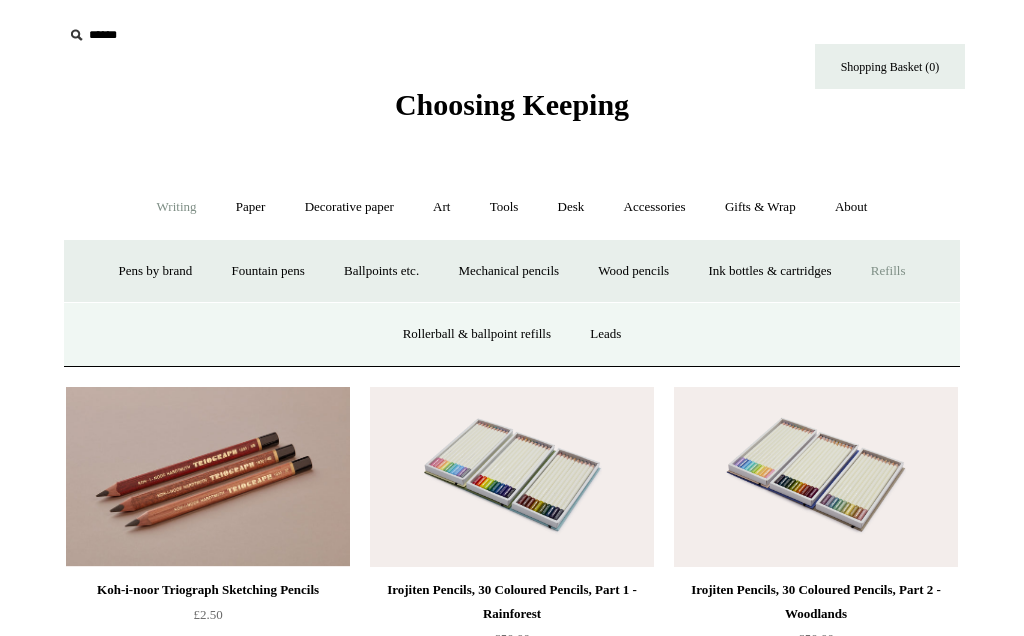 click on "Rollerball & ballpoint refills" at bounding box center (477, 334) 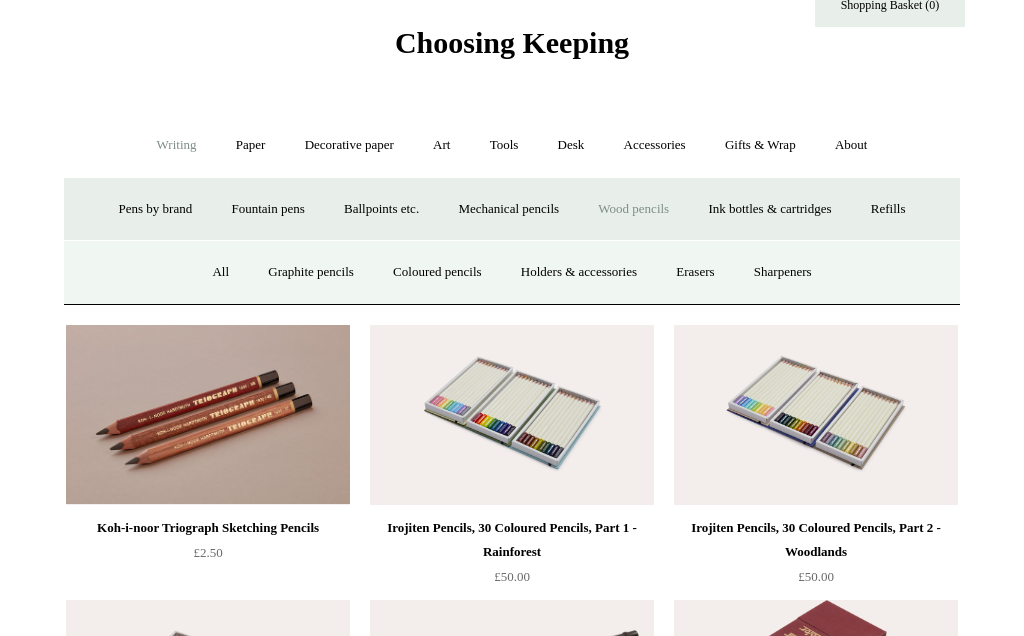 scroll, scrollTop: 0, scrollLeft: 0, axis: both 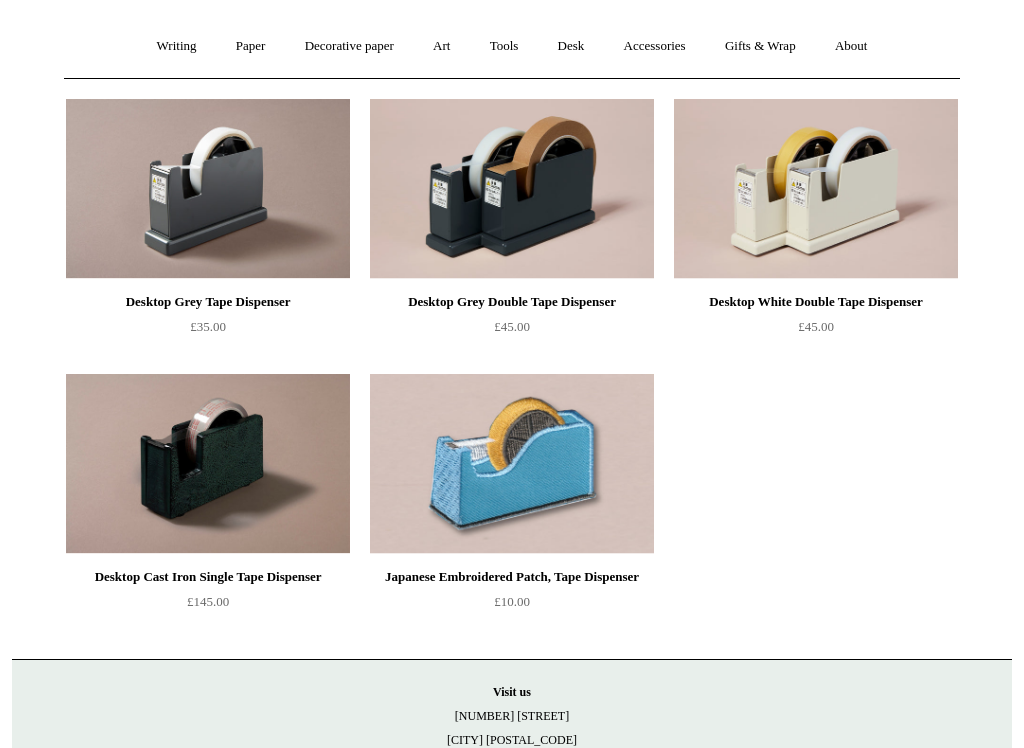 click at bounding box center (208, 464) 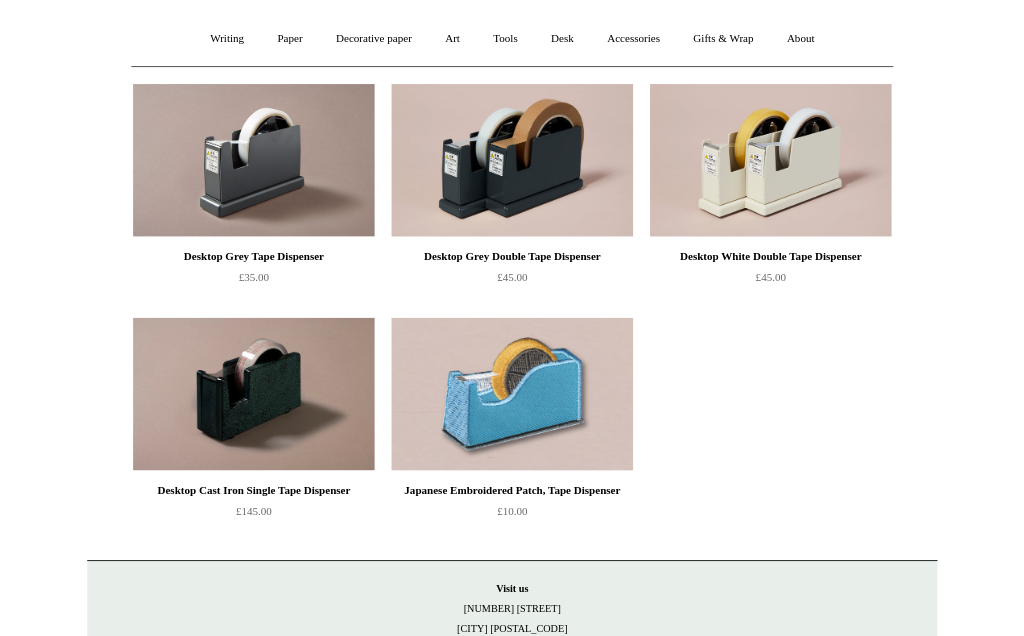 scroll, scrollTop: 217, scrollLeft: 0, axis: vertical 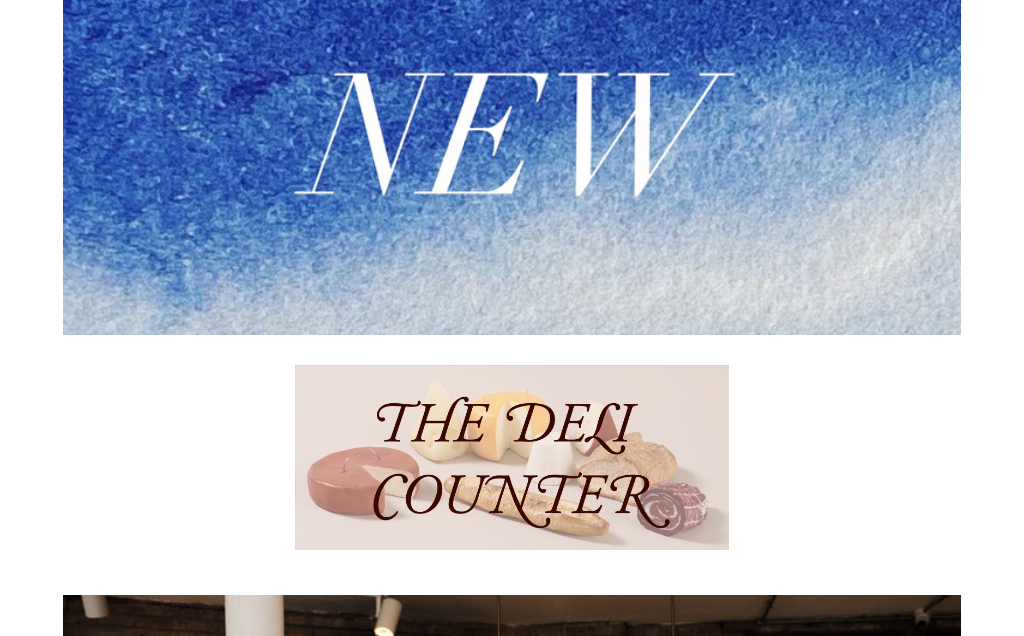 click at bounding box center [512, 143] 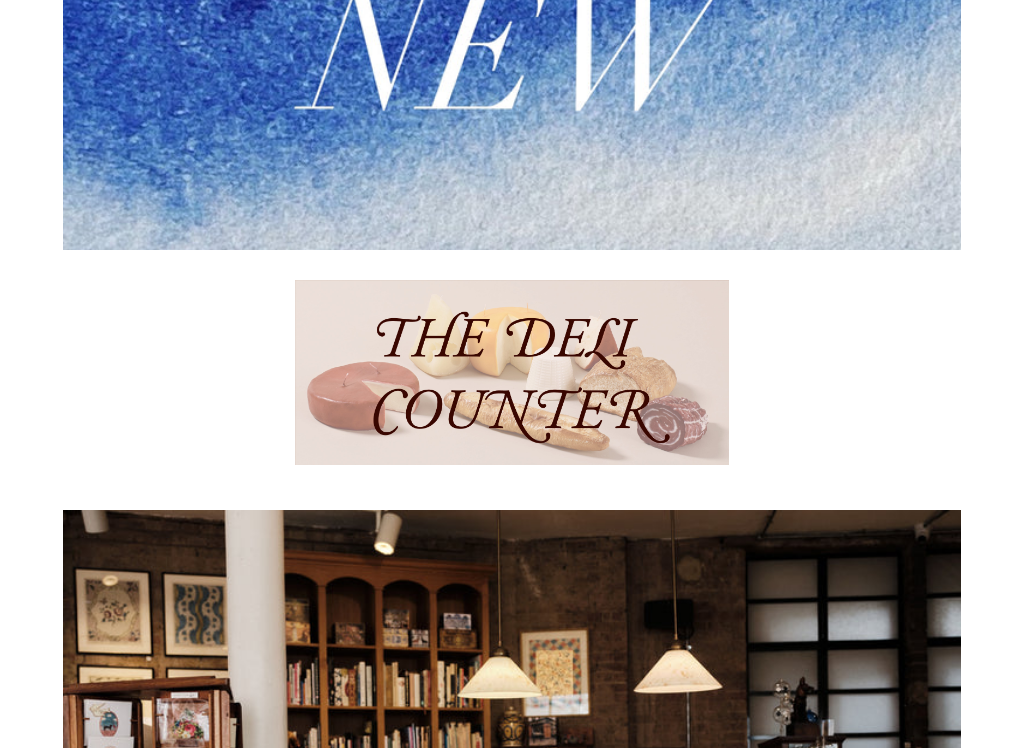 scroll, scrollTop: 633, scrollLeft: 0, axis: vertical 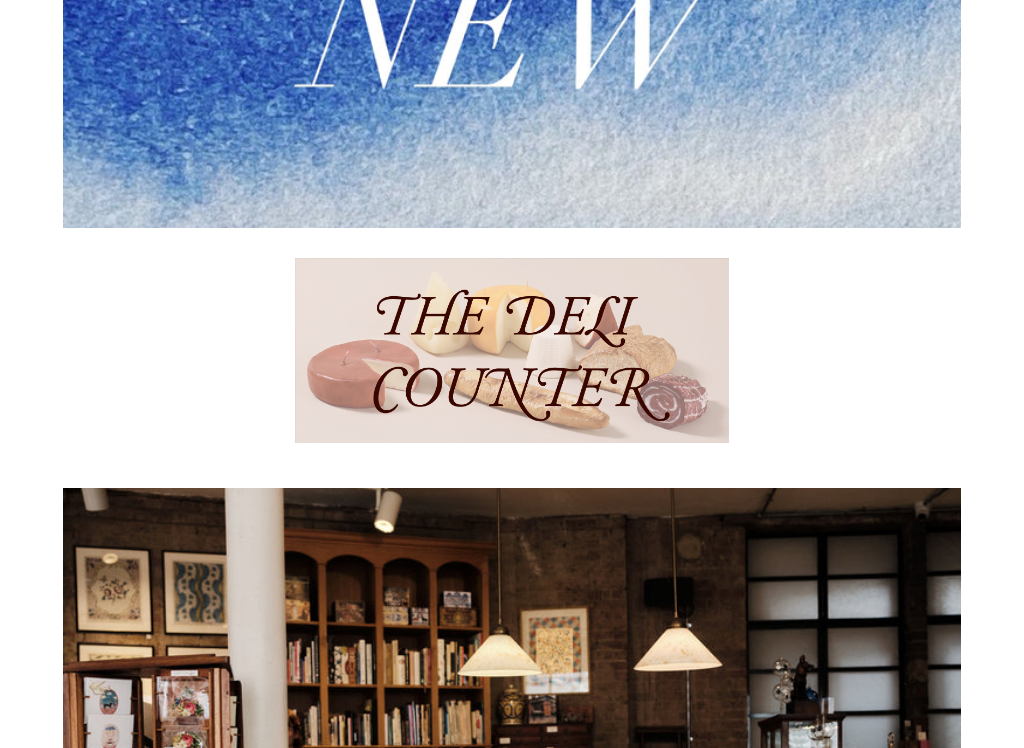 click at bounding box center (512, 351) 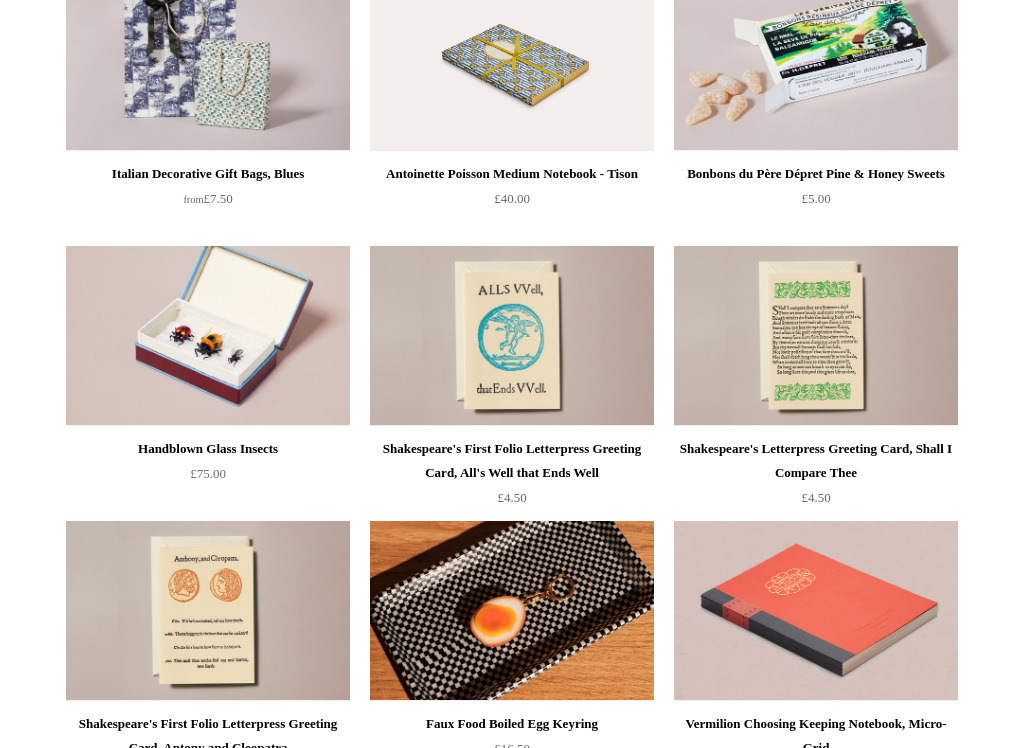 scroll, scrollTop: 3592, scrollLeft: 0, axis: vertical 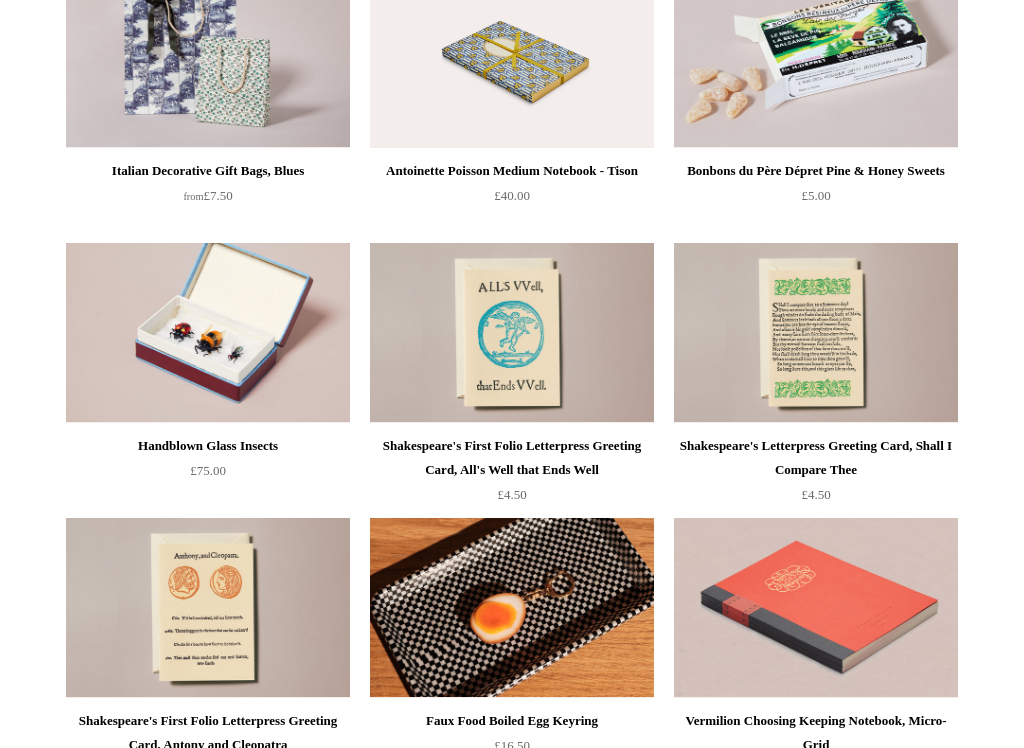 click at bounding box center (208, 333) 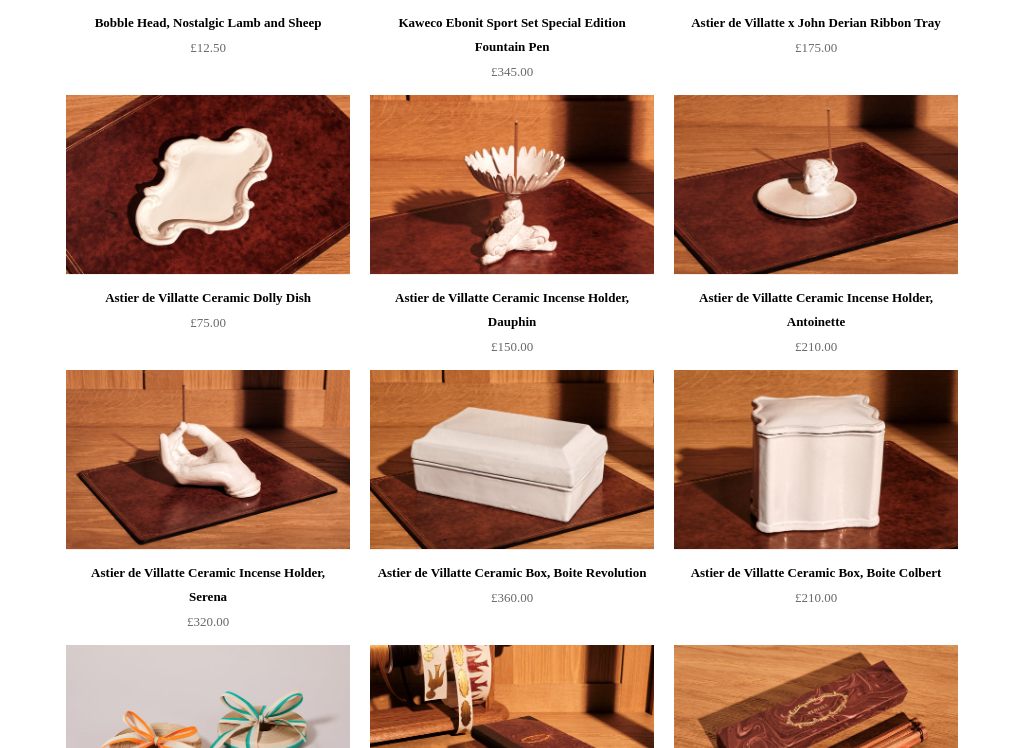 scroll, scrollTop: 1804, scrollLeft: 0, axis: vertical 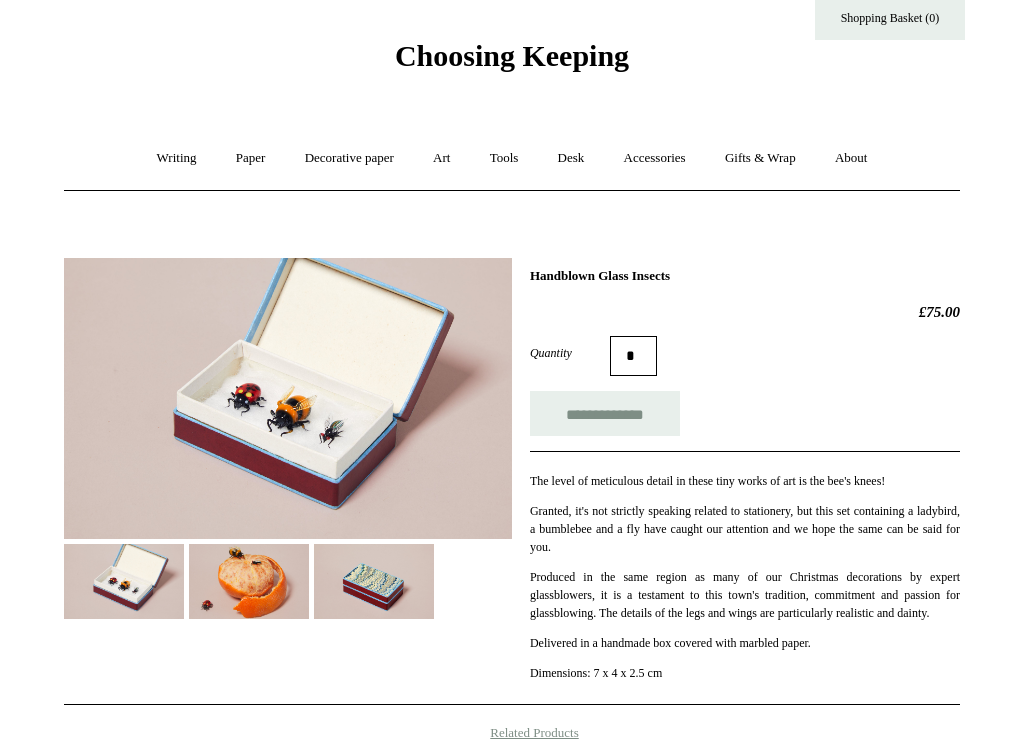 click at bounding box center (249, 582) 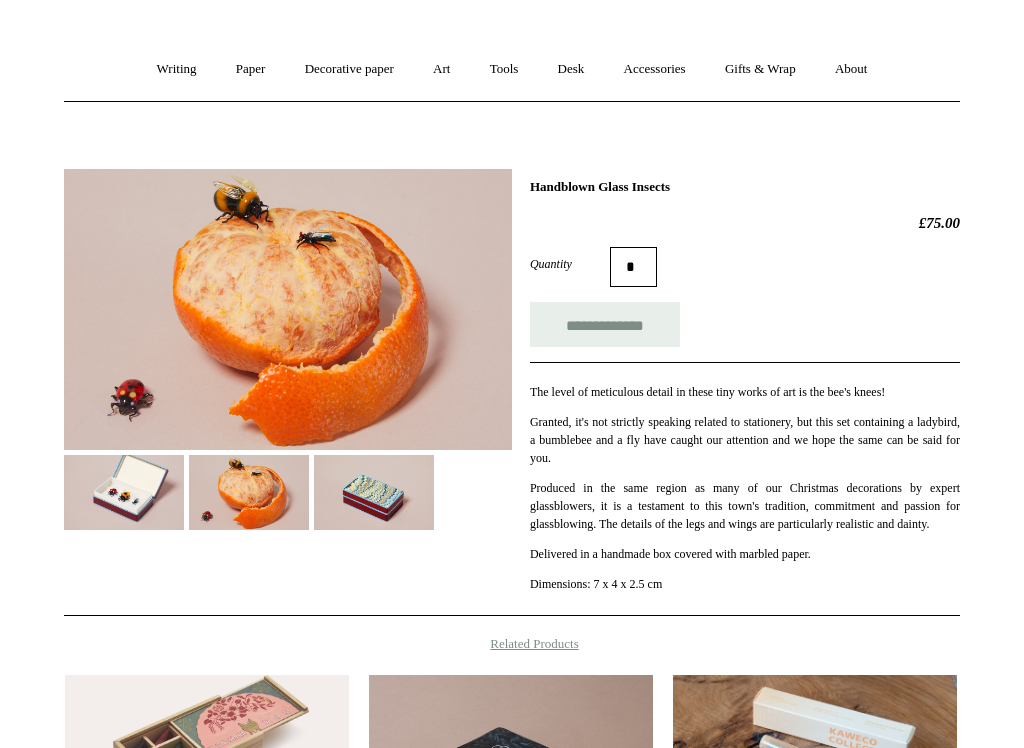 scroll, scrollTop: 136, scrollLeft: 0, axis: vertical 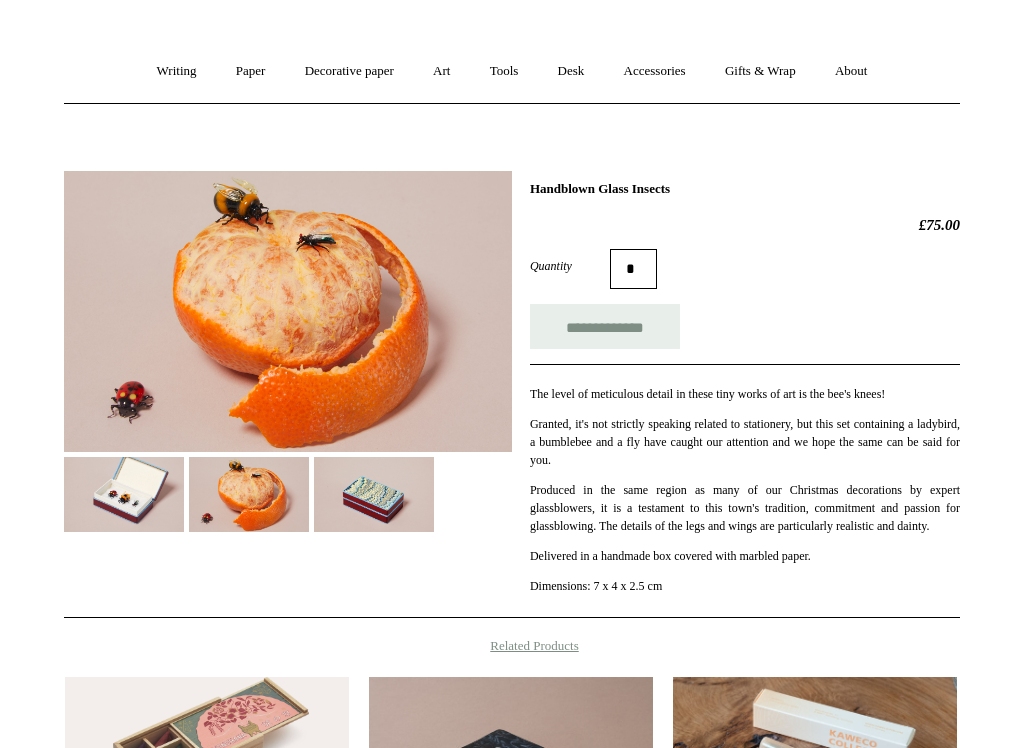 click at bounding box center [288, 311] 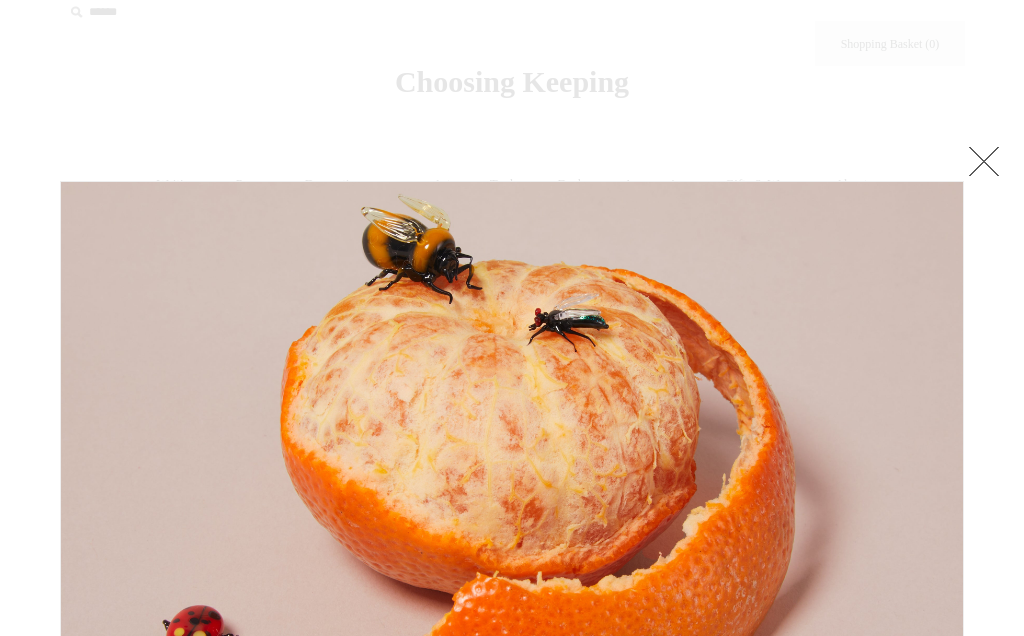 scroll, scrollTop: 0, scrollLeft: 0, axis: both 